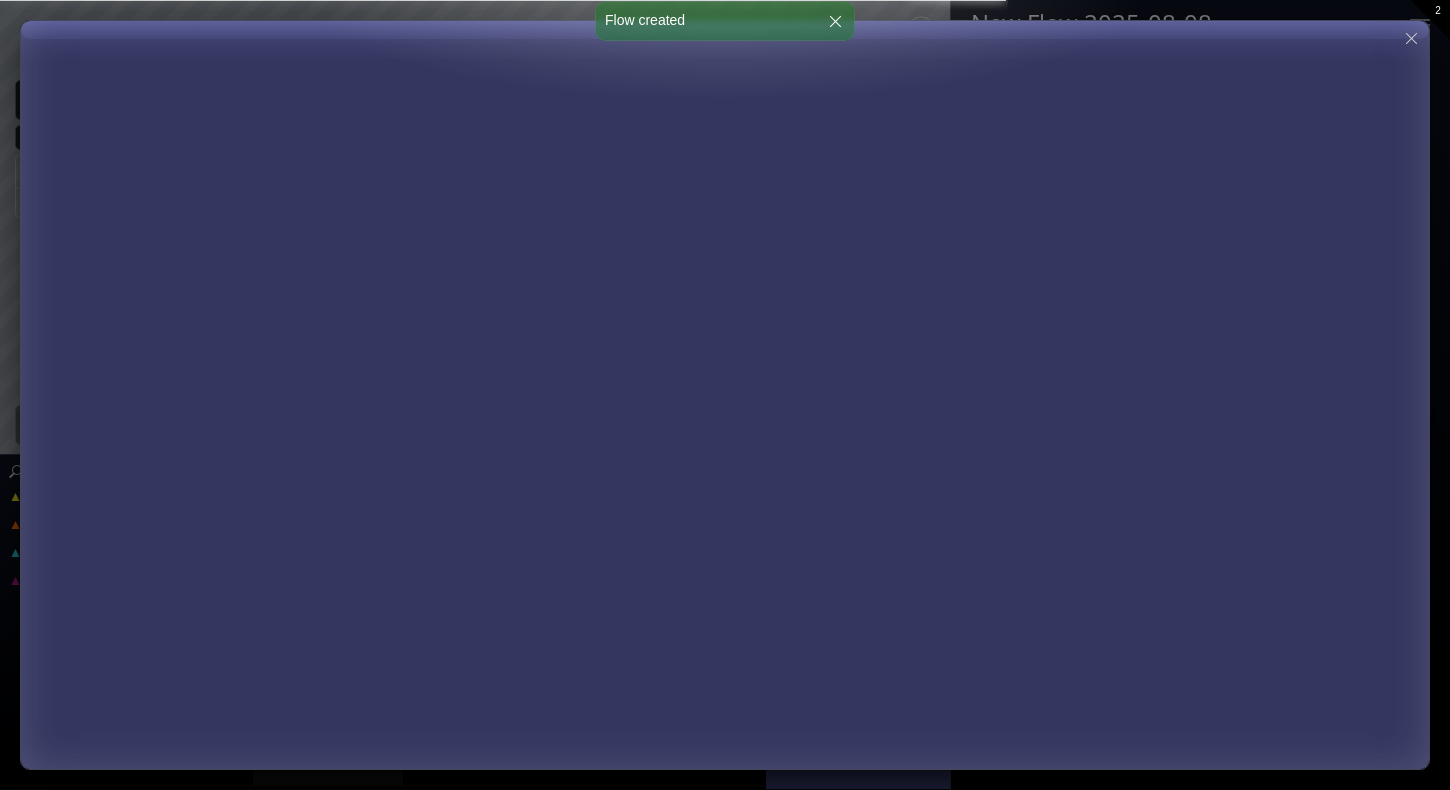 scroll, scrollTop: 0, scrollLeft: 0, axis: both 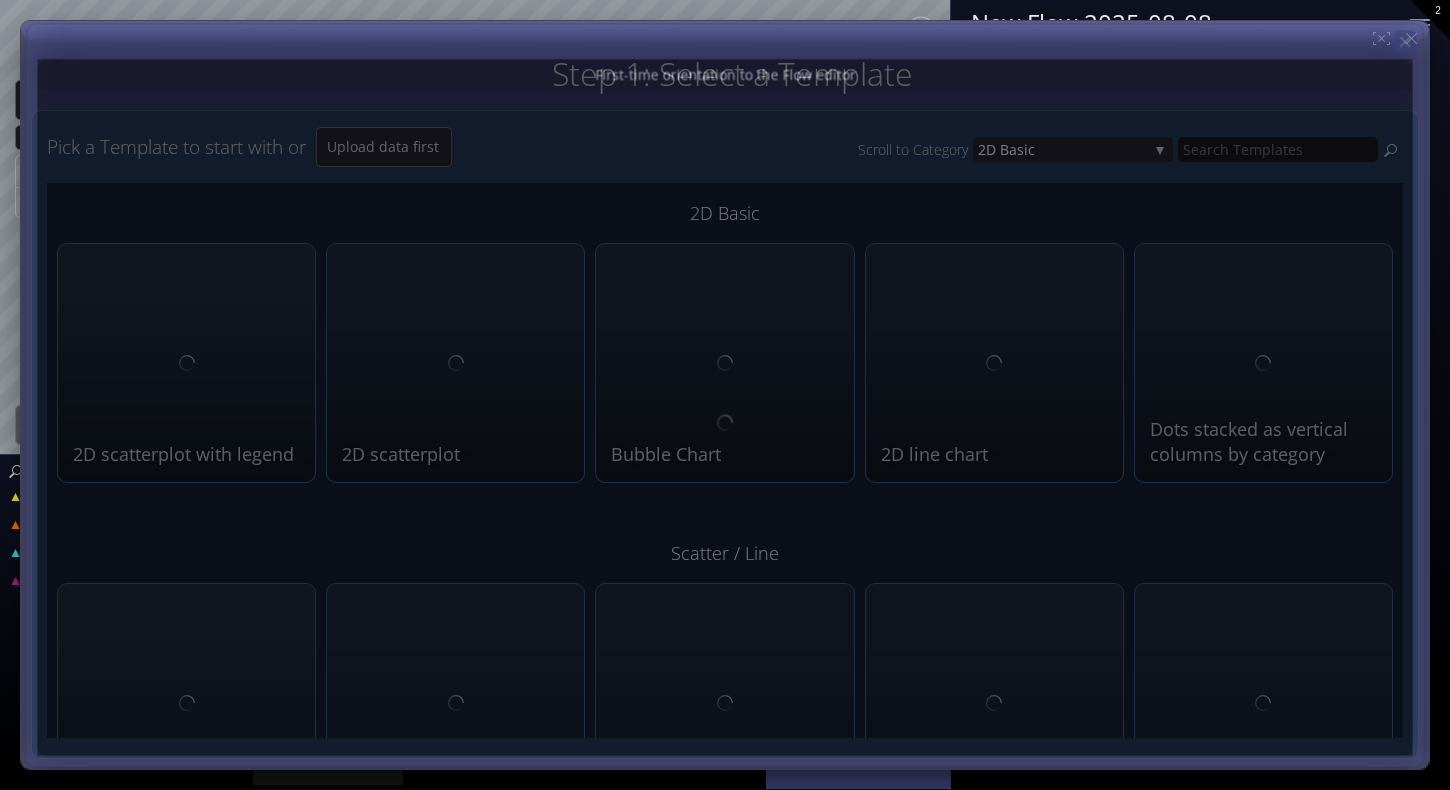 click on "Step 1: Select a Template
Step 2: Review sample data used by this Template
Pick a Template to start with or
Upload data first
Scroll to Category
2D Bas   ic     2D Bas   ic   Scat   ter / Line     Area chart   Di   stribution     Geospatial   R   adar Chart   Netw   ork Graphs   3D bas   ic
2D Basic
2D scatterplot with legend
Classic 2D scatterplot where the width and height can be any categorical or metric column.
2D scatterplot
Classic 2D scatterplot where the dot size is governed by a separate category.
Bubble Chart
2D line chart
Dots stacked as vertical columns by category
Scatter / Line
3D Line chart with Legend" at bounding box center (725, 0) 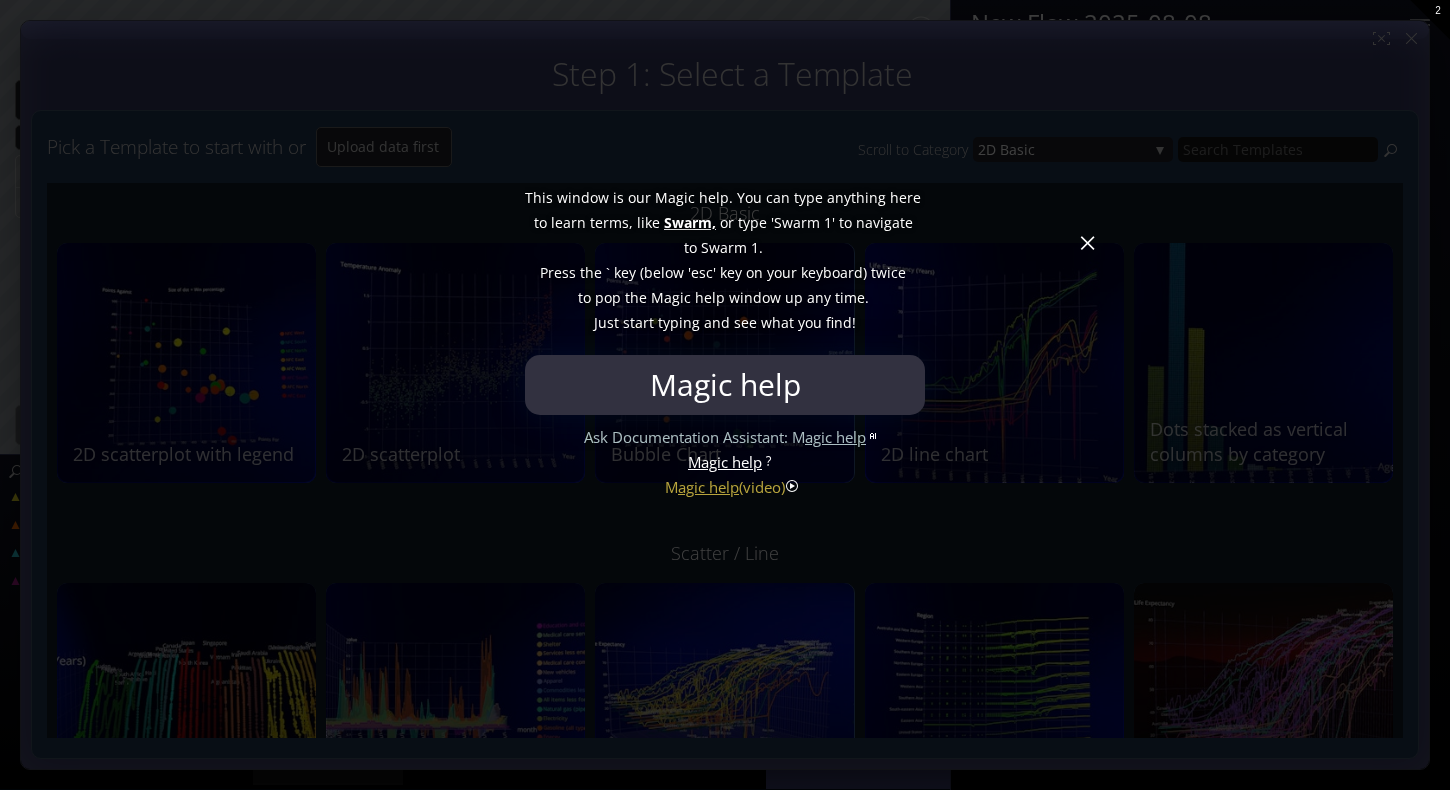 click at bounding box center [725, 395] 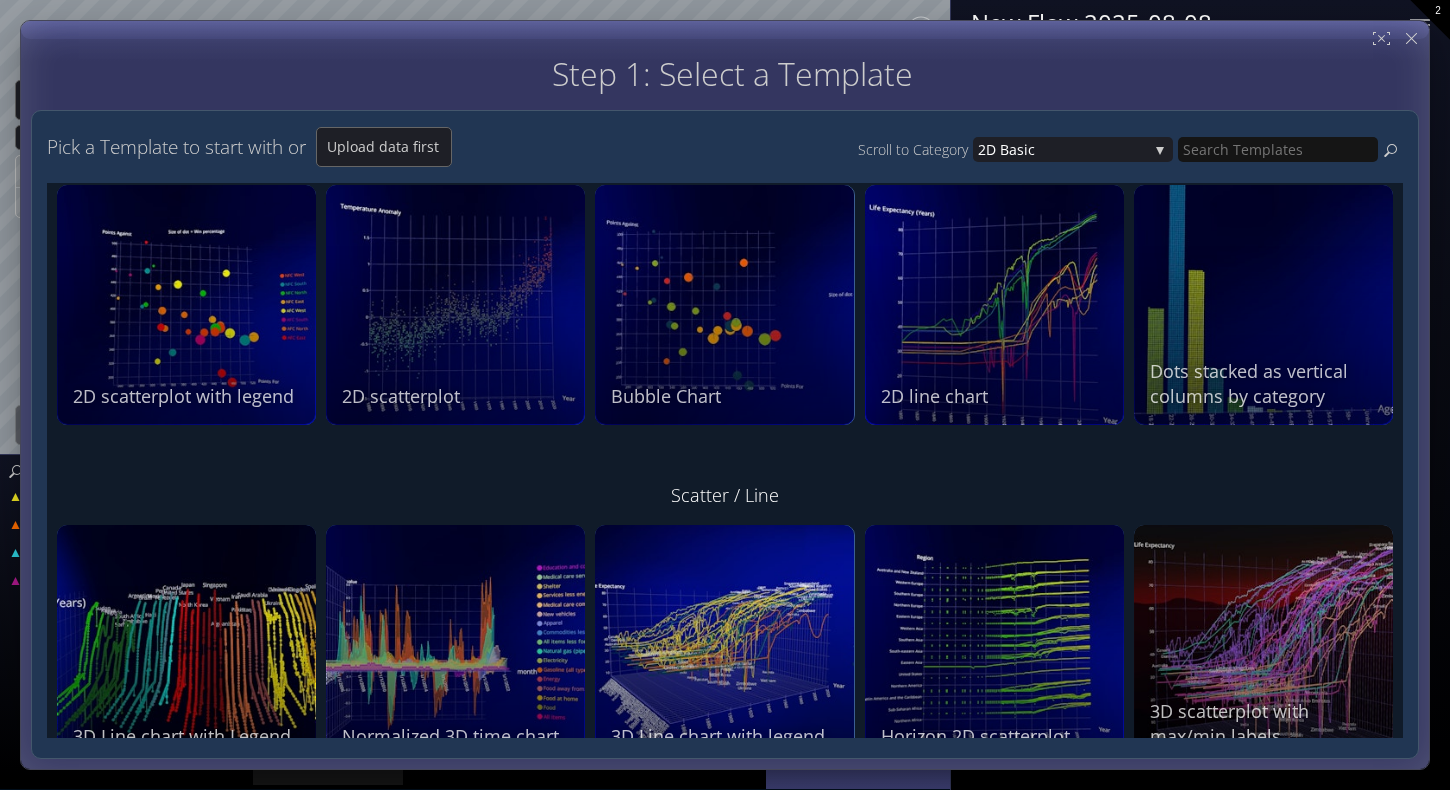 scroll, scrollTop: 100, scrollLeft: 0, axis: vertical 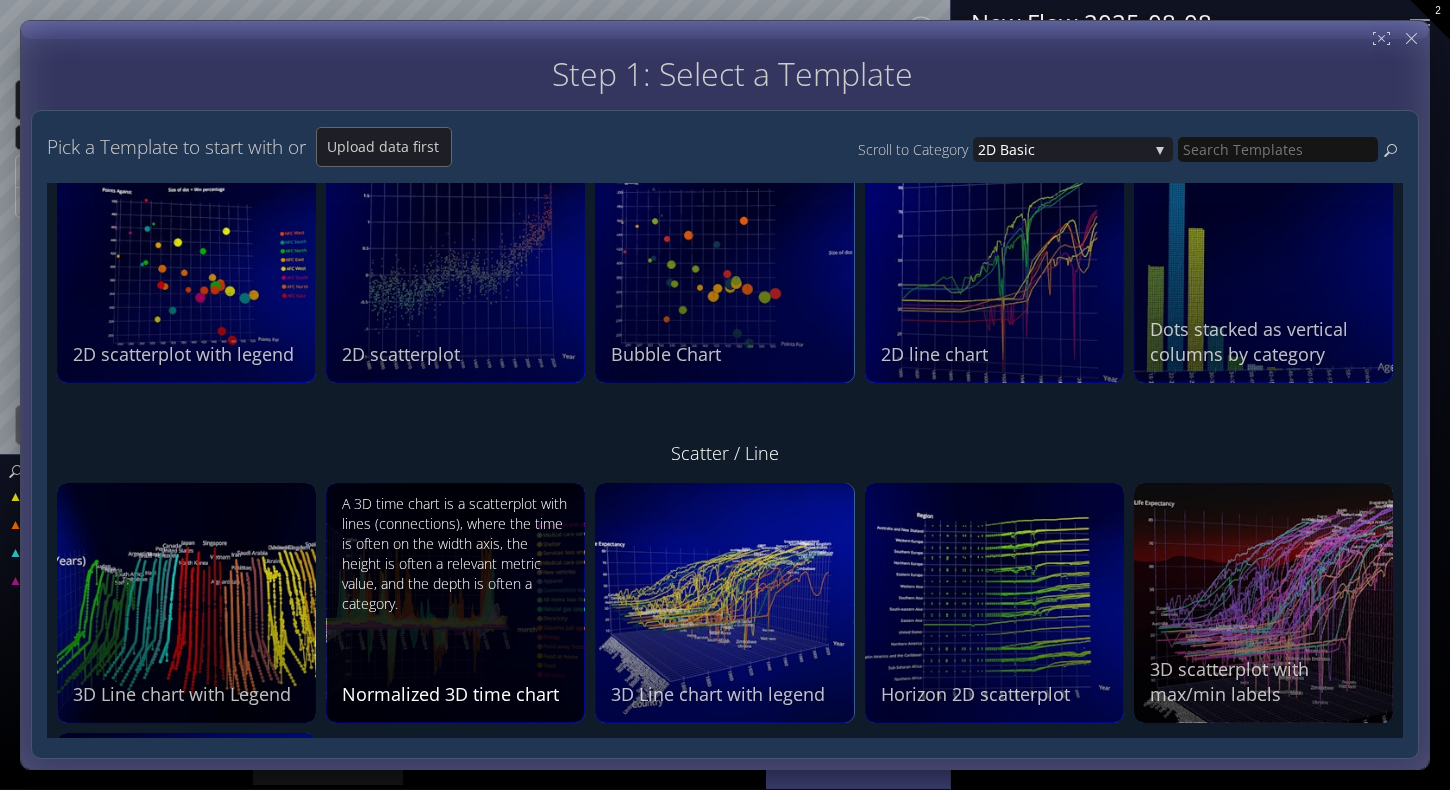 click on "A 3D time chart is a scatterplot with lines (connections), where the time is often on the width axis, the height is often a relevant metric value, and the depth is often a category.
Normalized 3D time chart" at bounding box center (458, 600) 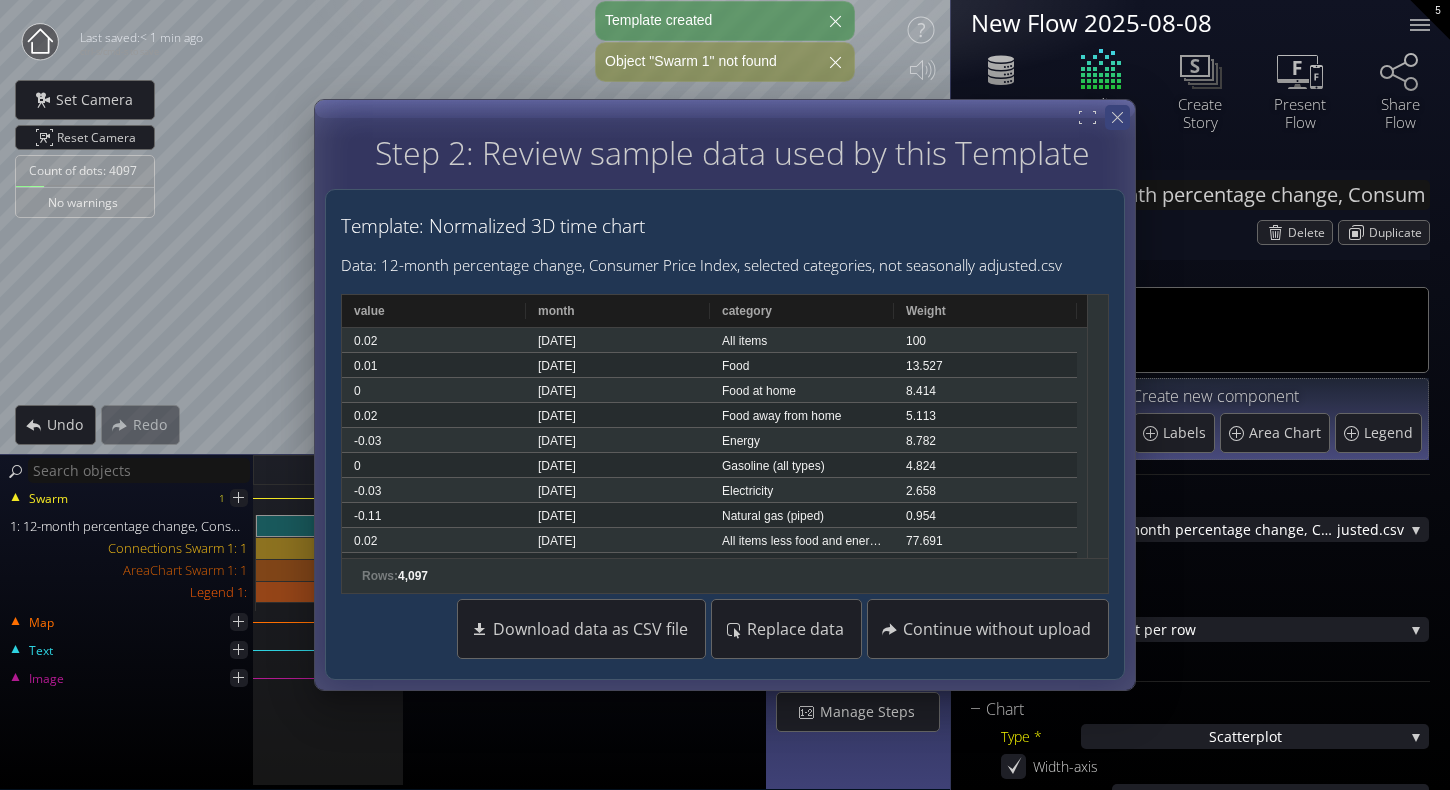click 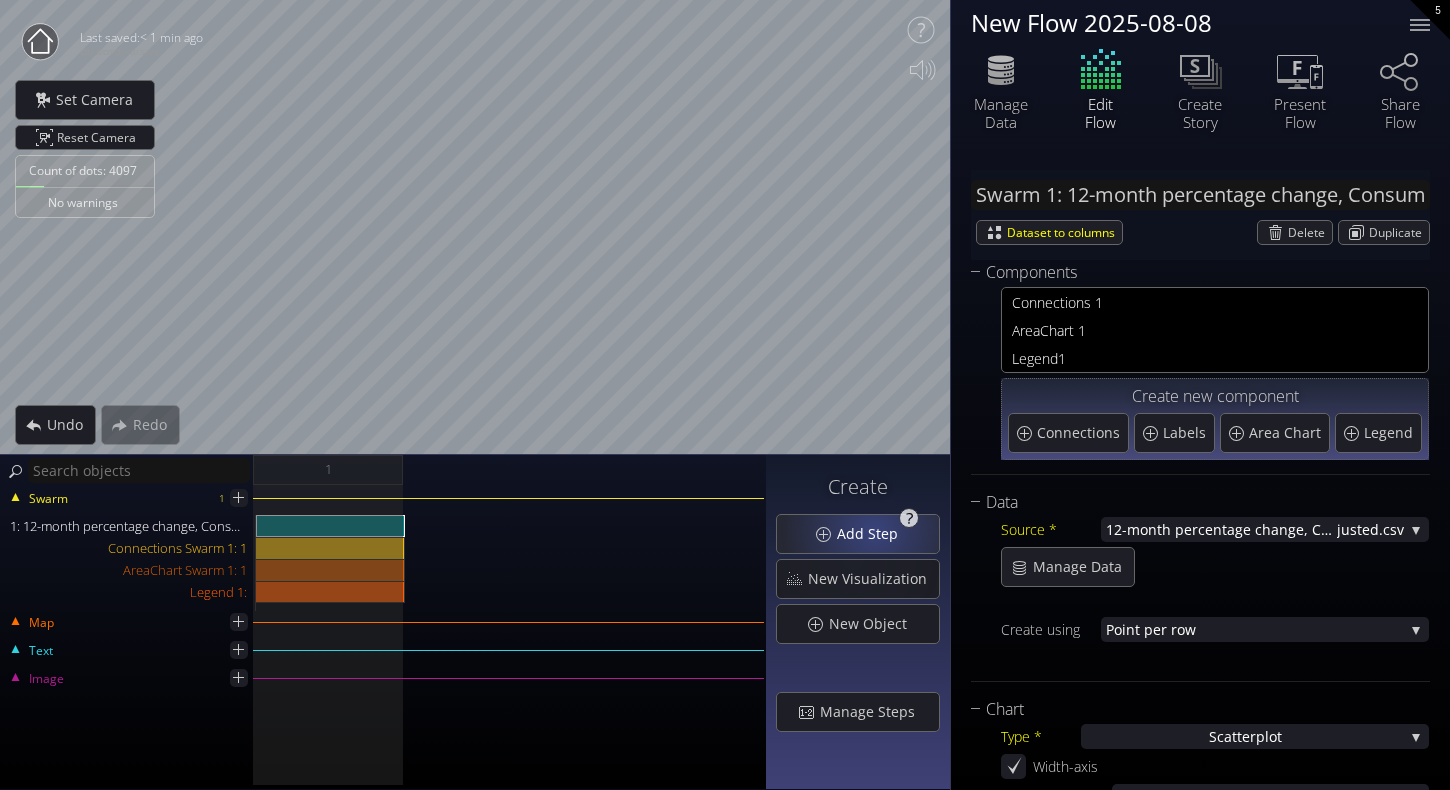 click on "Add Step" at bounding box center [873, 534] 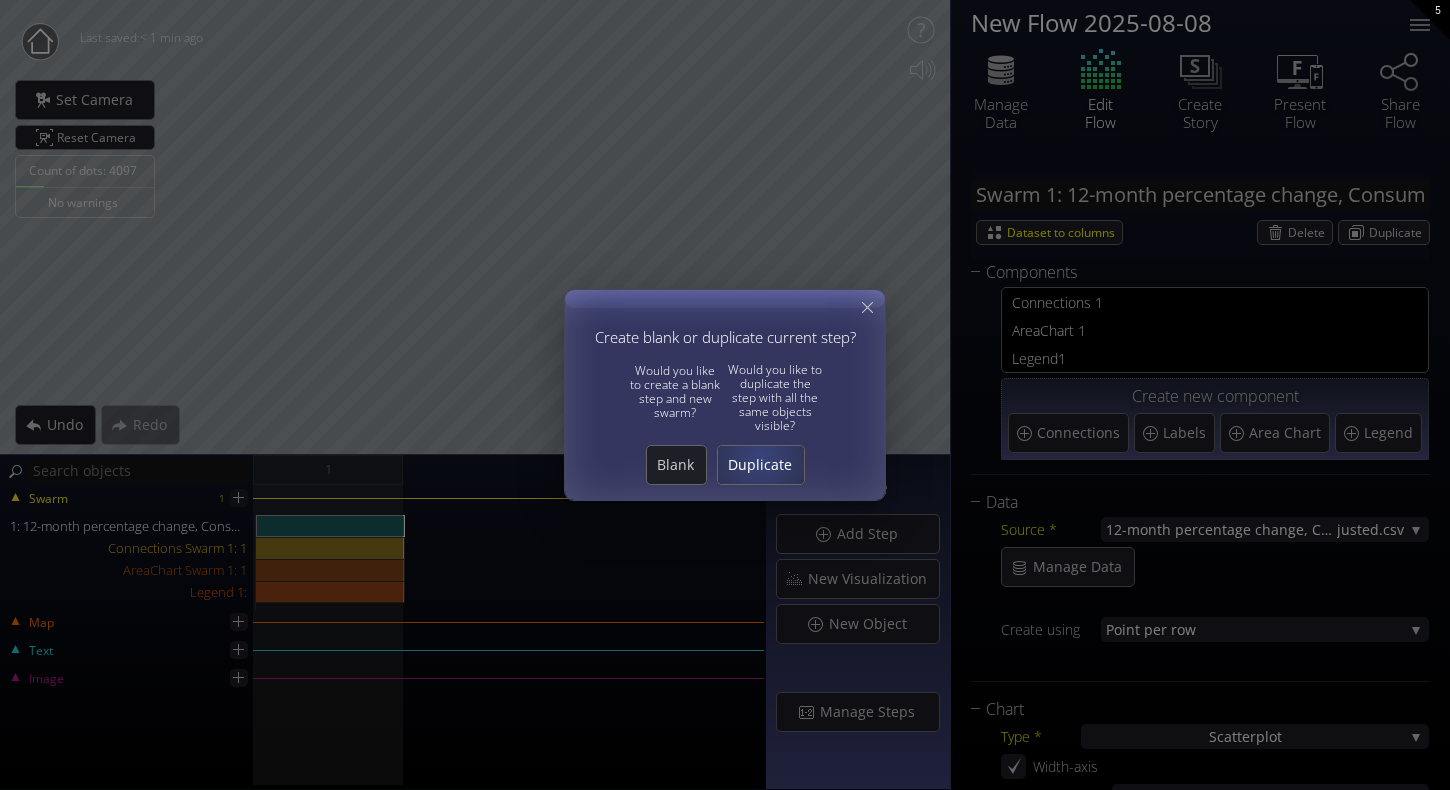 click on "Duplicate" at bounding box center (761, 465) 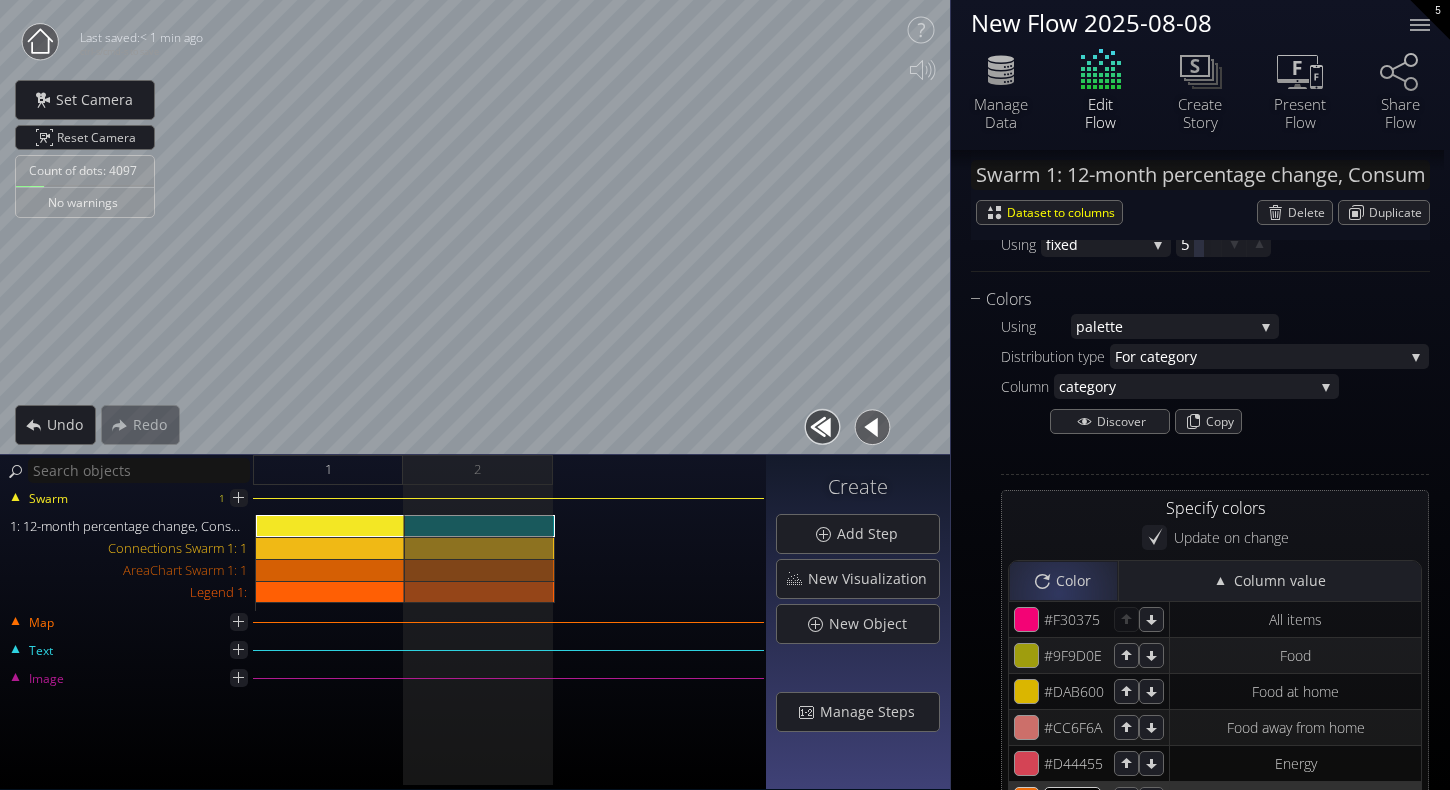 scroll, scrollTop: 1400, scrollLeft: 0, axis: vertical 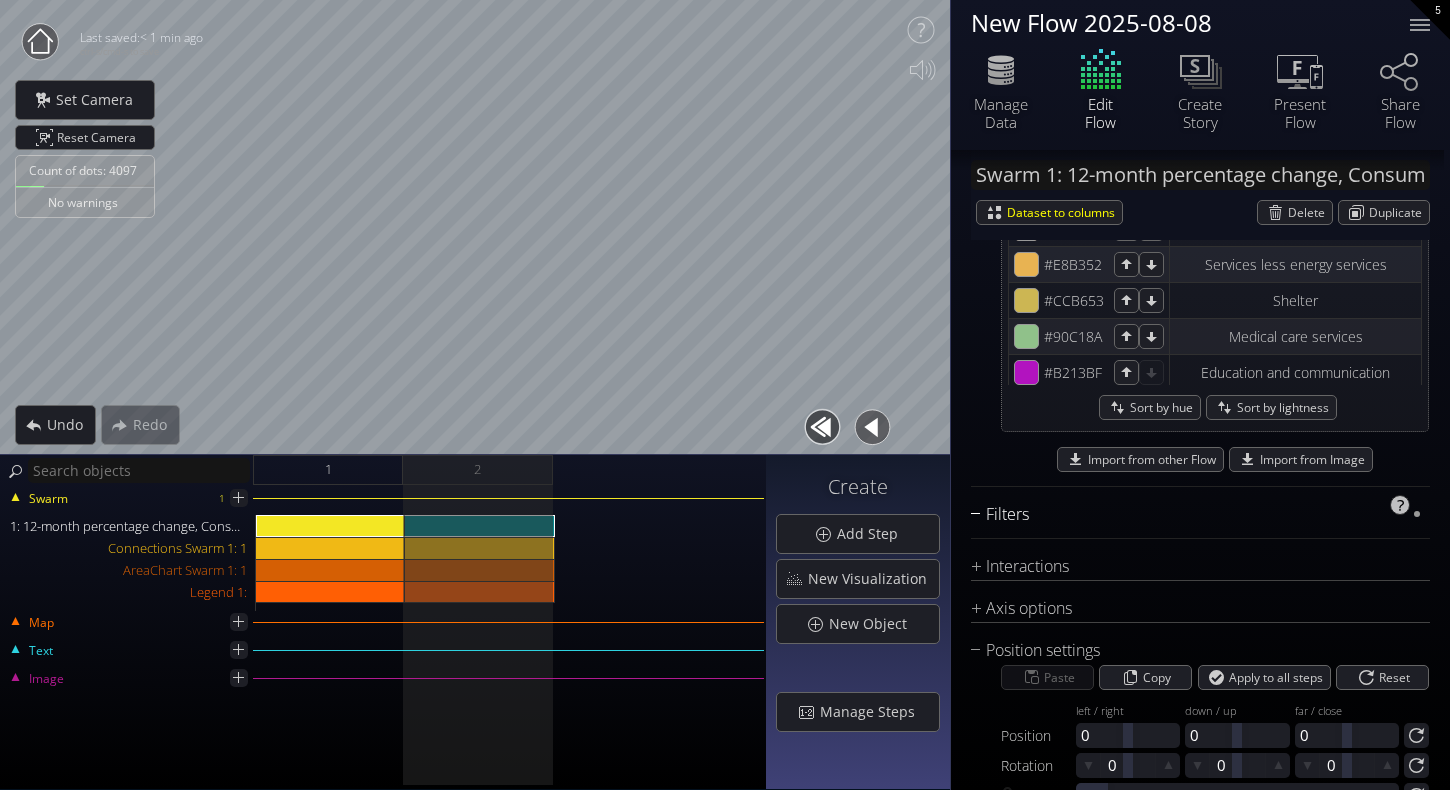 click on "Filters" at bounding box center [1188, 514] 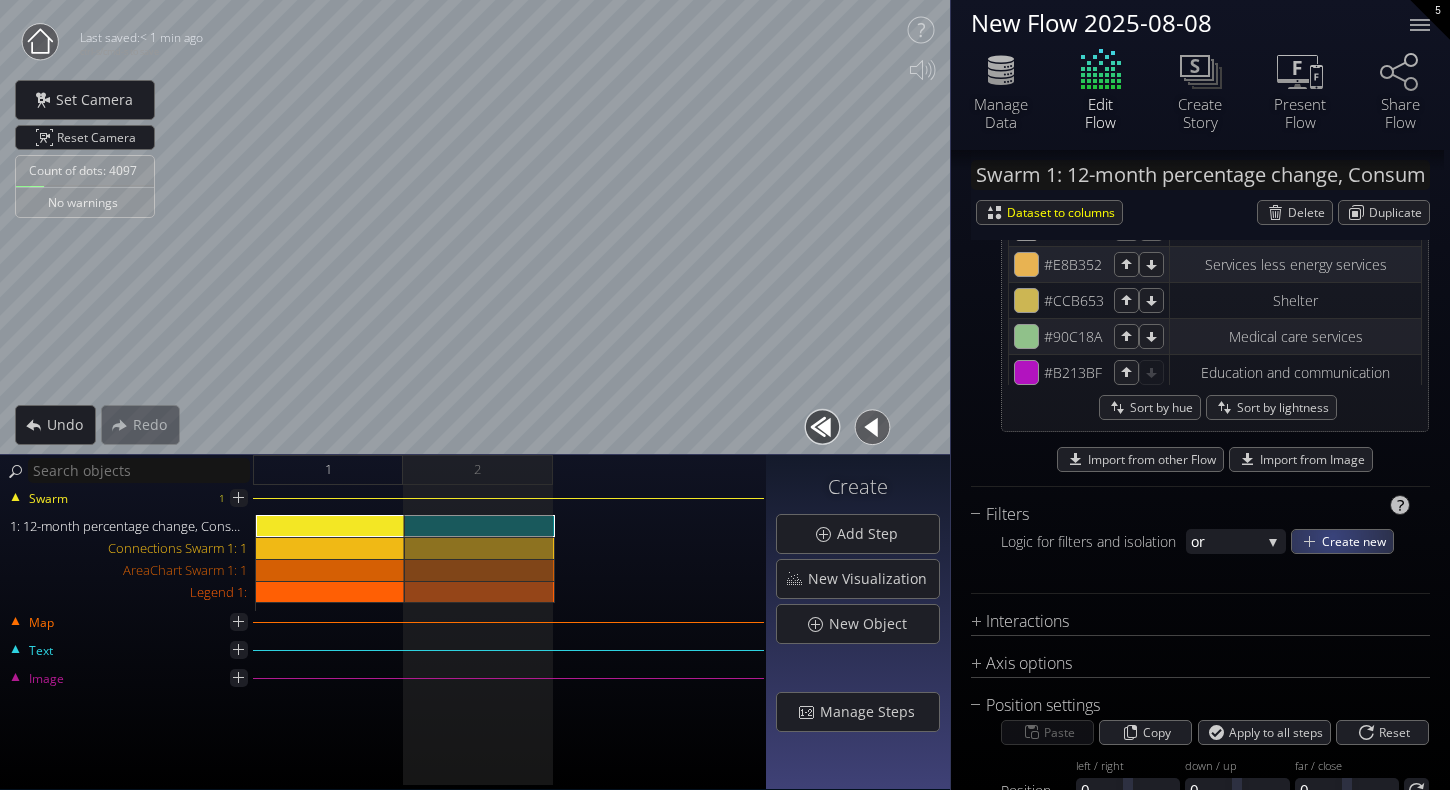 click on "Create new" at bounding box center (1357, 541) 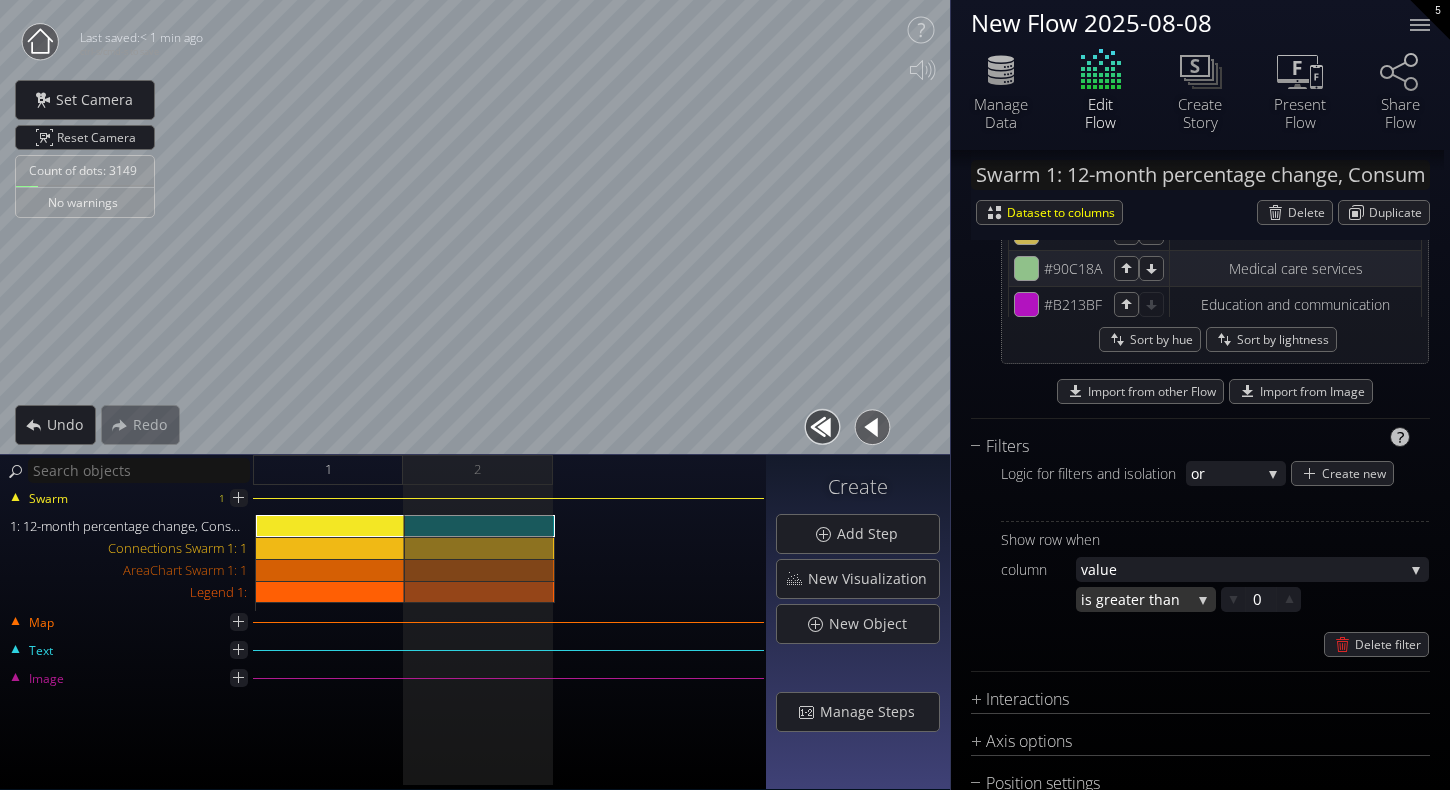scroll, scrollTop: 2000, scrollLeft: 0, axis: vertical 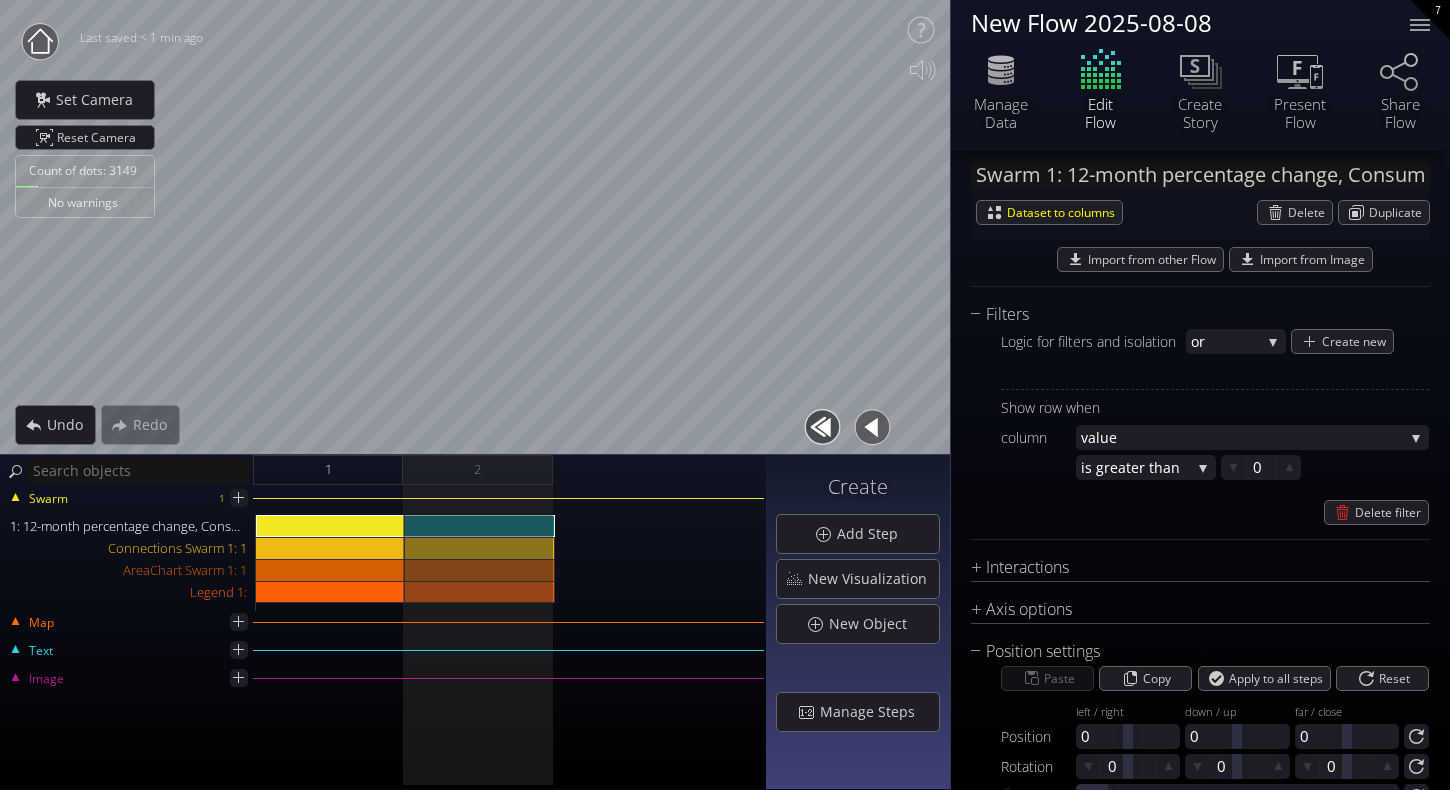 click on "New Flow 2025-08-08" at bounding box center (1178, 22) 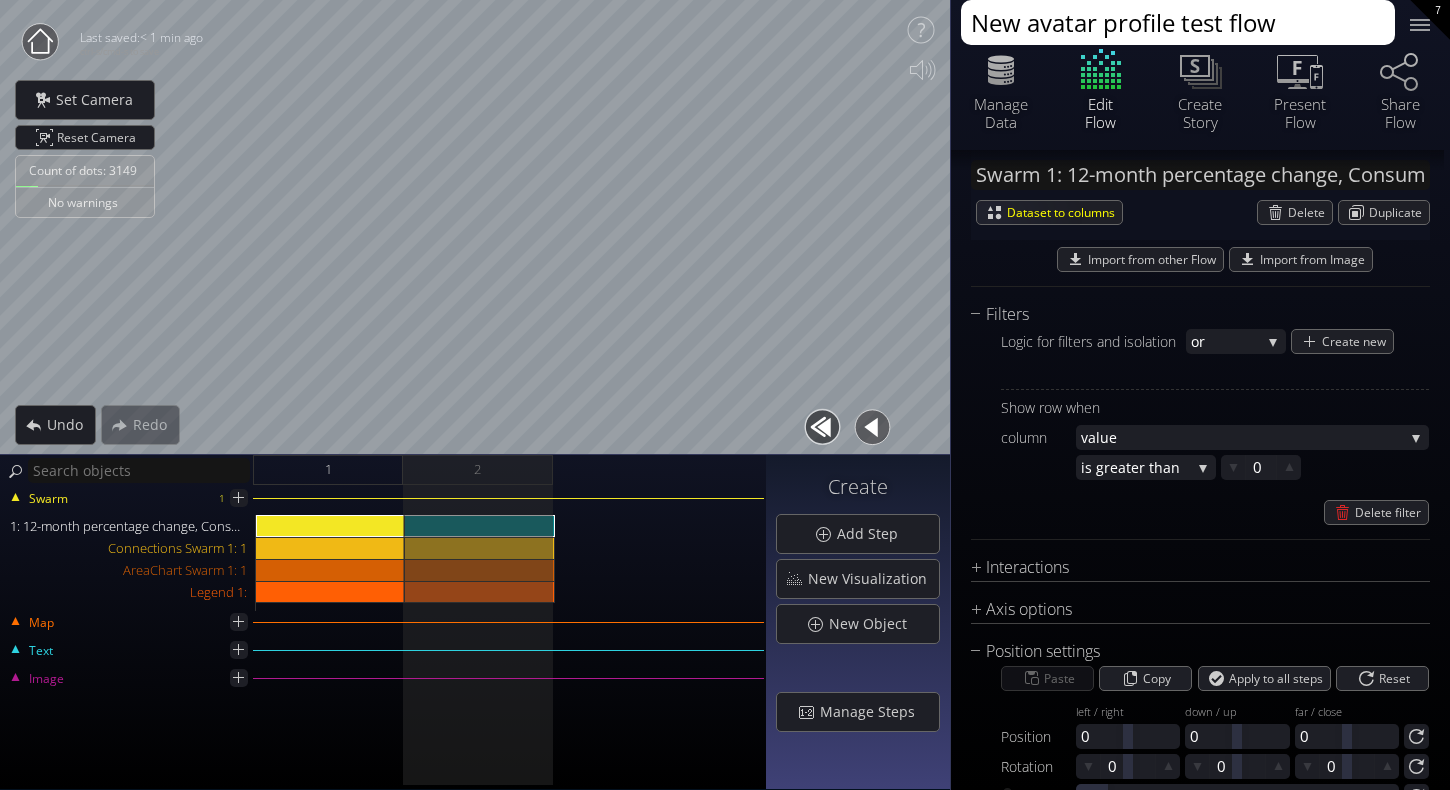 type on "New avatar profile test flow" 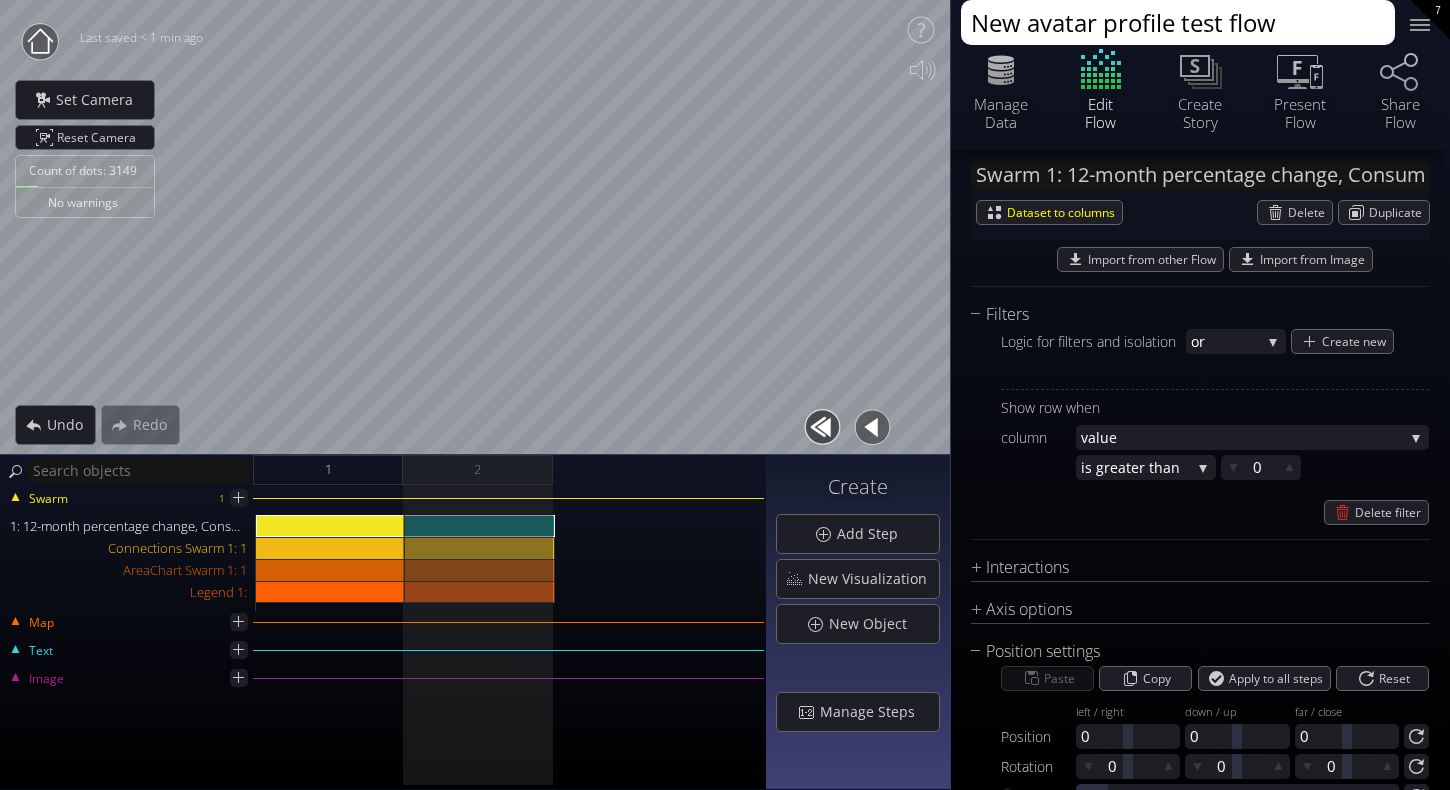 click on "Using
pale   tte       fixed   grad   ient scale   co   lor scheme   by hex values    in column   pale   tte
Distribution type
Fo   r category     Absolu   te   Relati   ve   Fo   r category   Repeat   ing scheme
Column
catego   ry       month   catego   ry
Discover
Copy
Specify colors
Update on change
Update swarm
Color
Column value
#f30375
#F30375
All items
#9f9d0e
#9F9D0E
Food
#dab600
#DAB600
Food at home
#cc6f6a
#CC6F6A
Food away from home
#d44455
#D44455
Energy
#ec6d0b
#EC6D0B
#b0c344
#B0C344" at bounding box center [1200, -130] 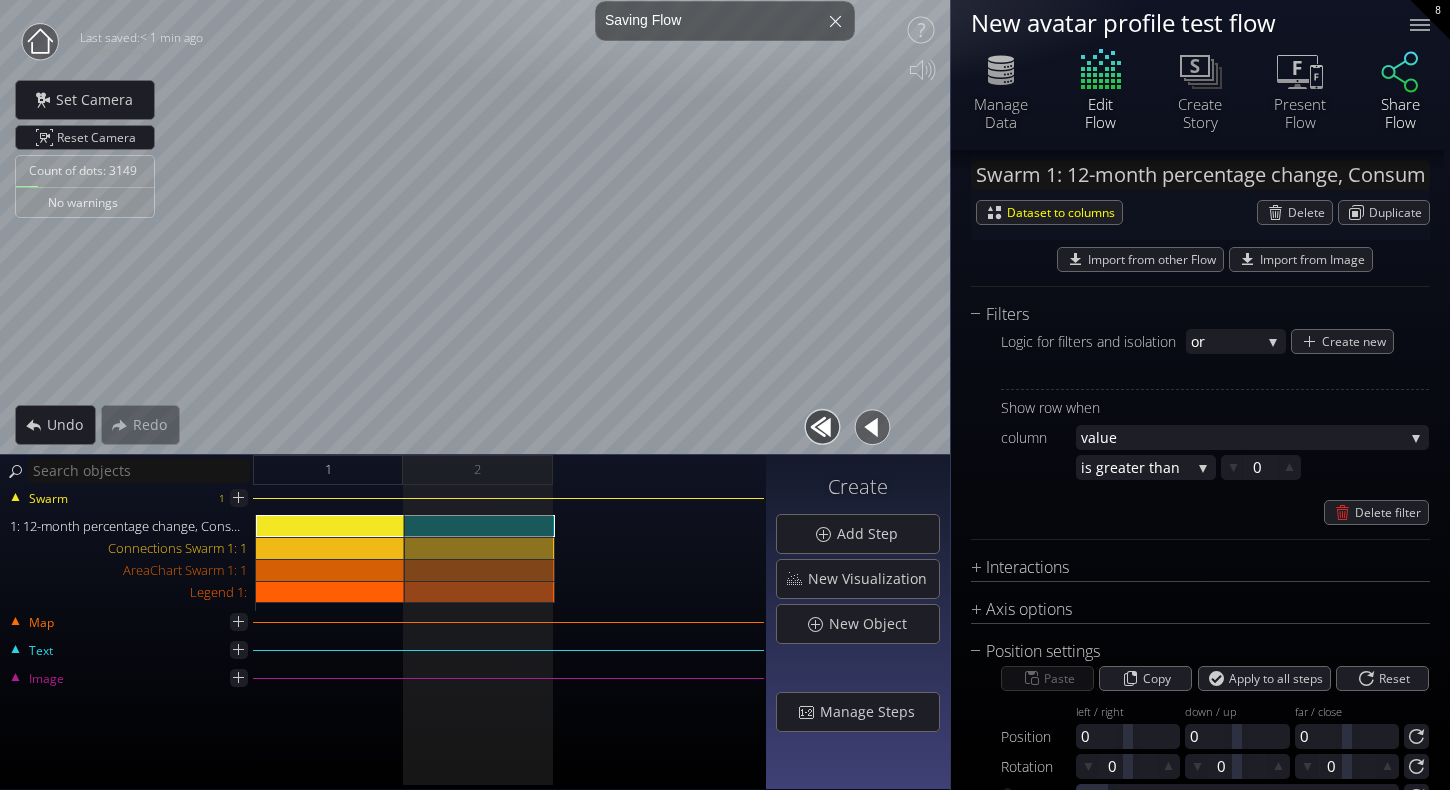 click 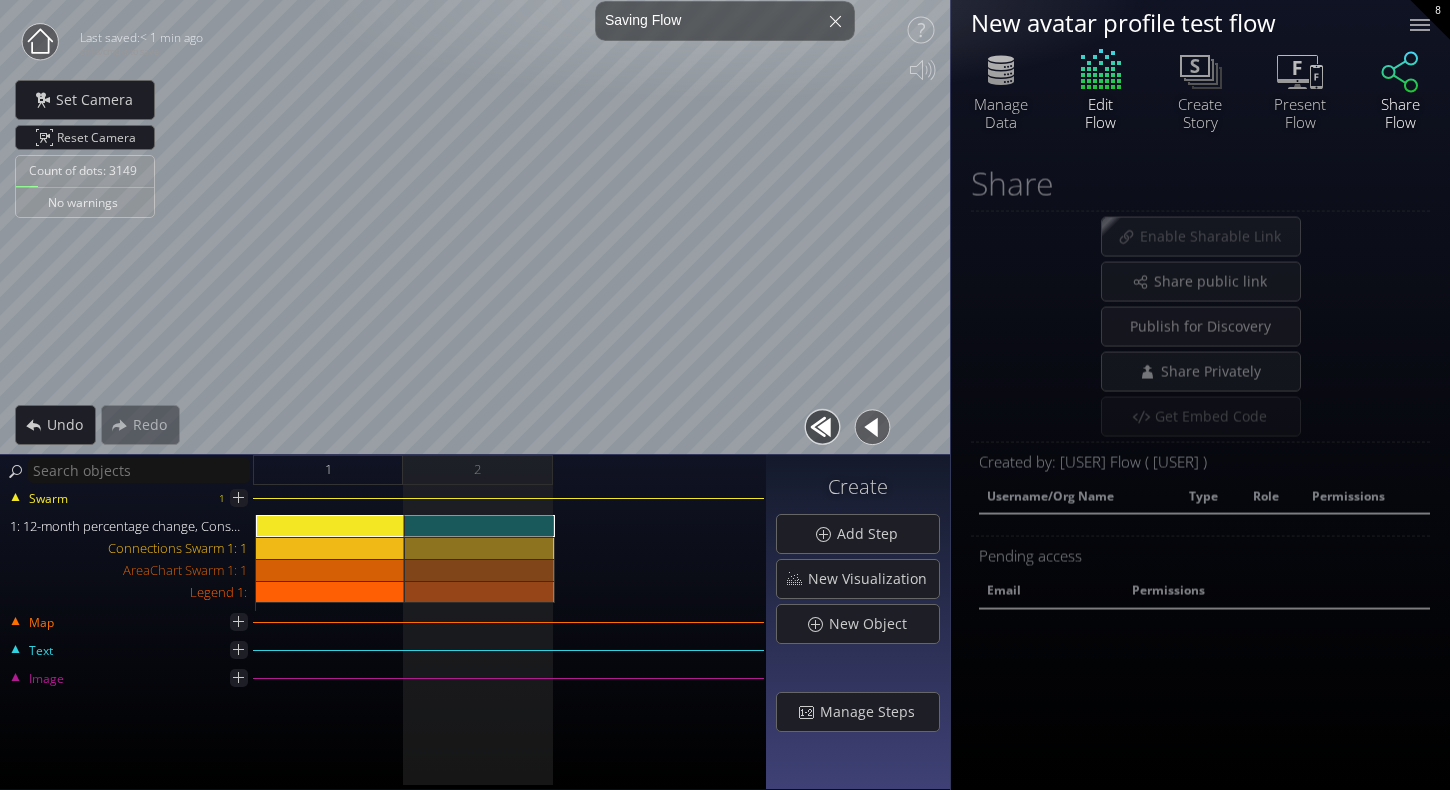 scroll, scrollTop: 0, scrollLeft: 0, axis: both 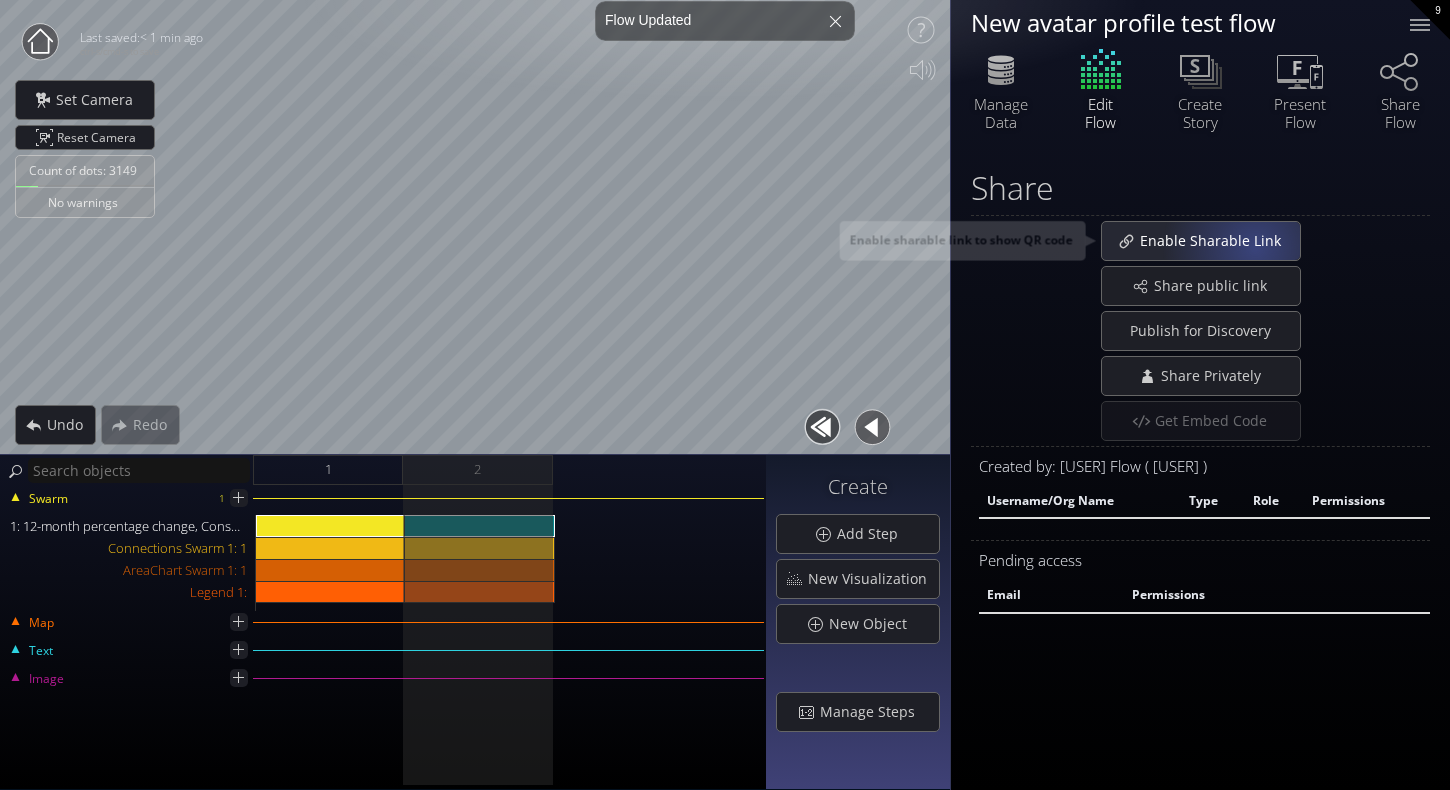 click on "Enable Sharable Link" at bounding box center (1216, 241) 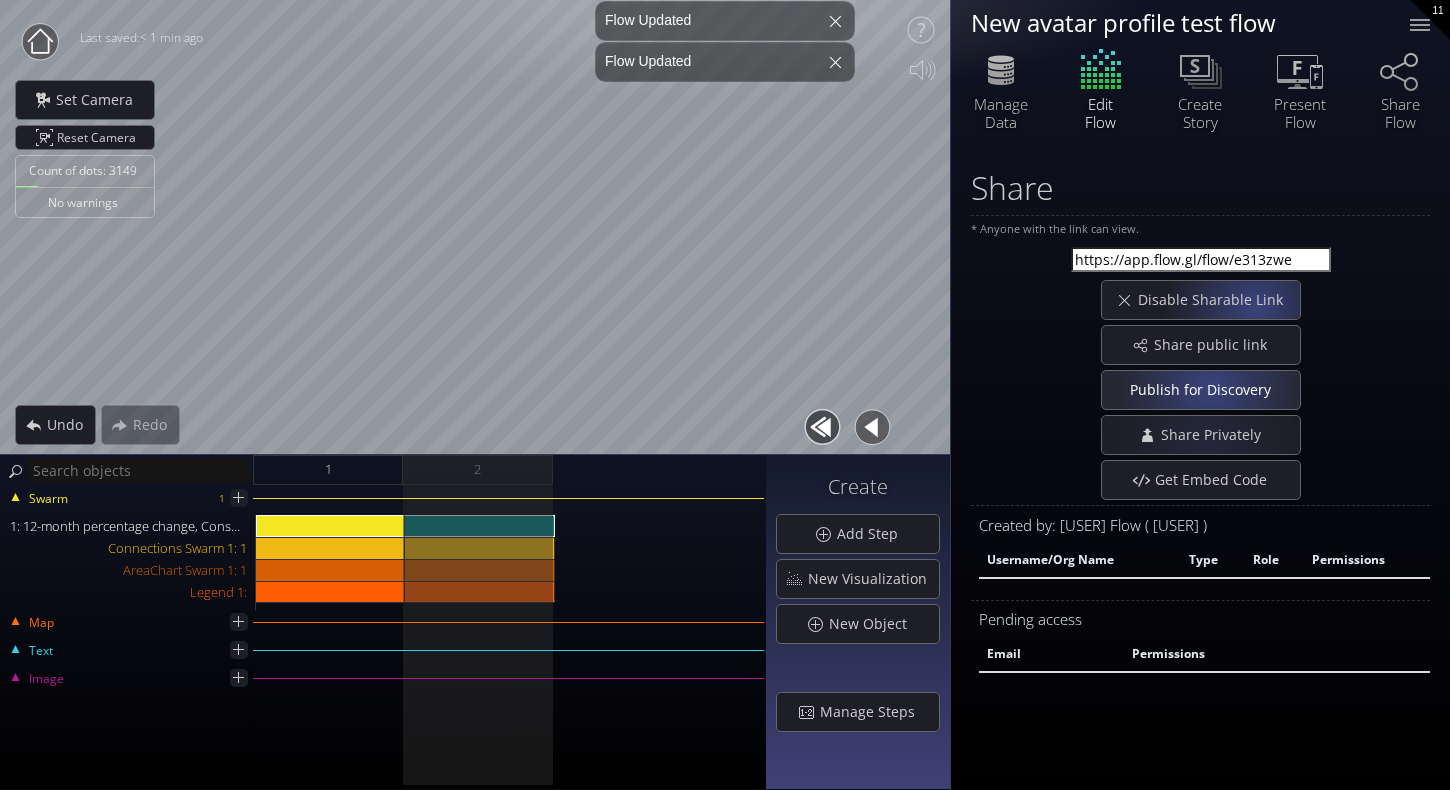 click on "Publish for Discovery" at bounding box center [1201, 390] 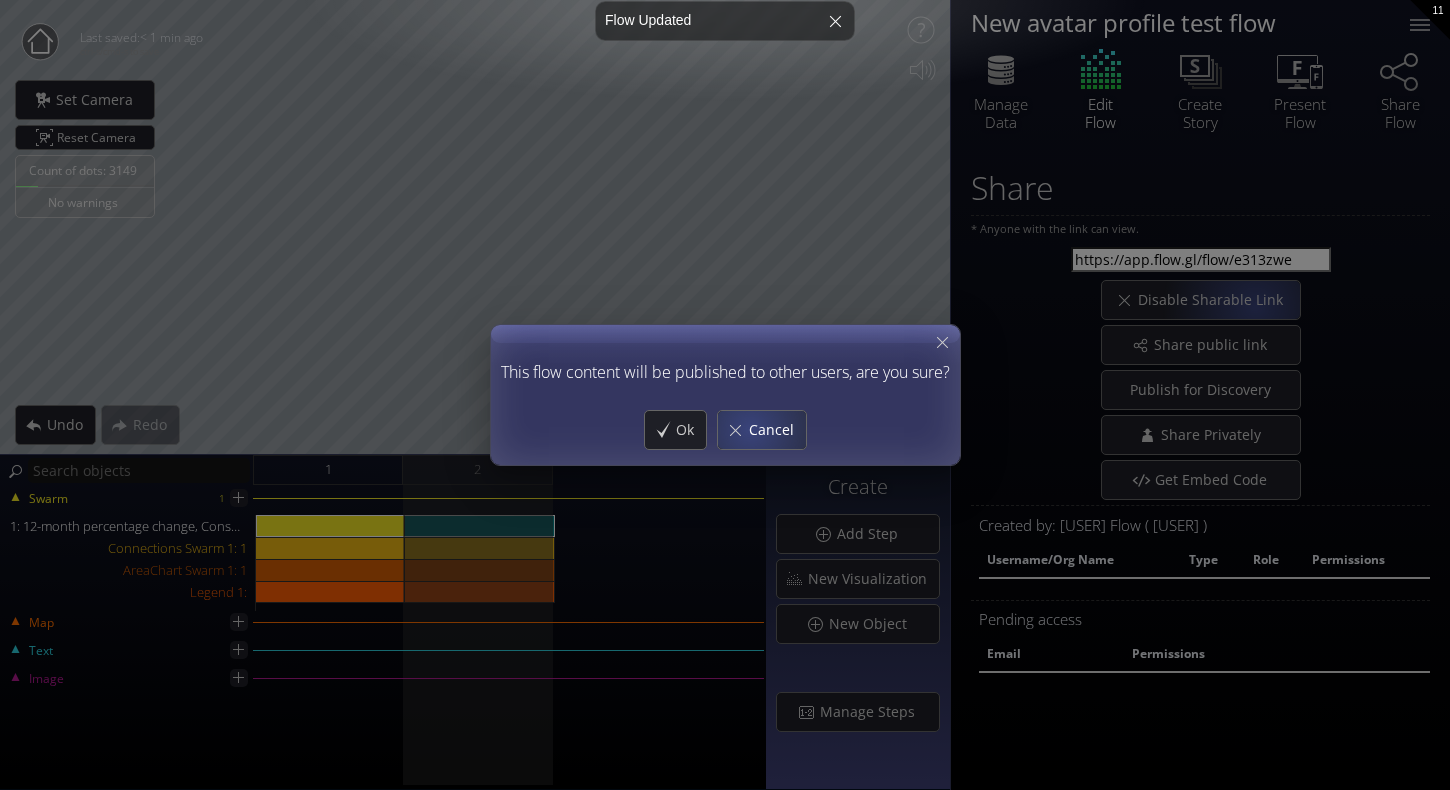 click on "Cancel" at bounding box center [777, 430] 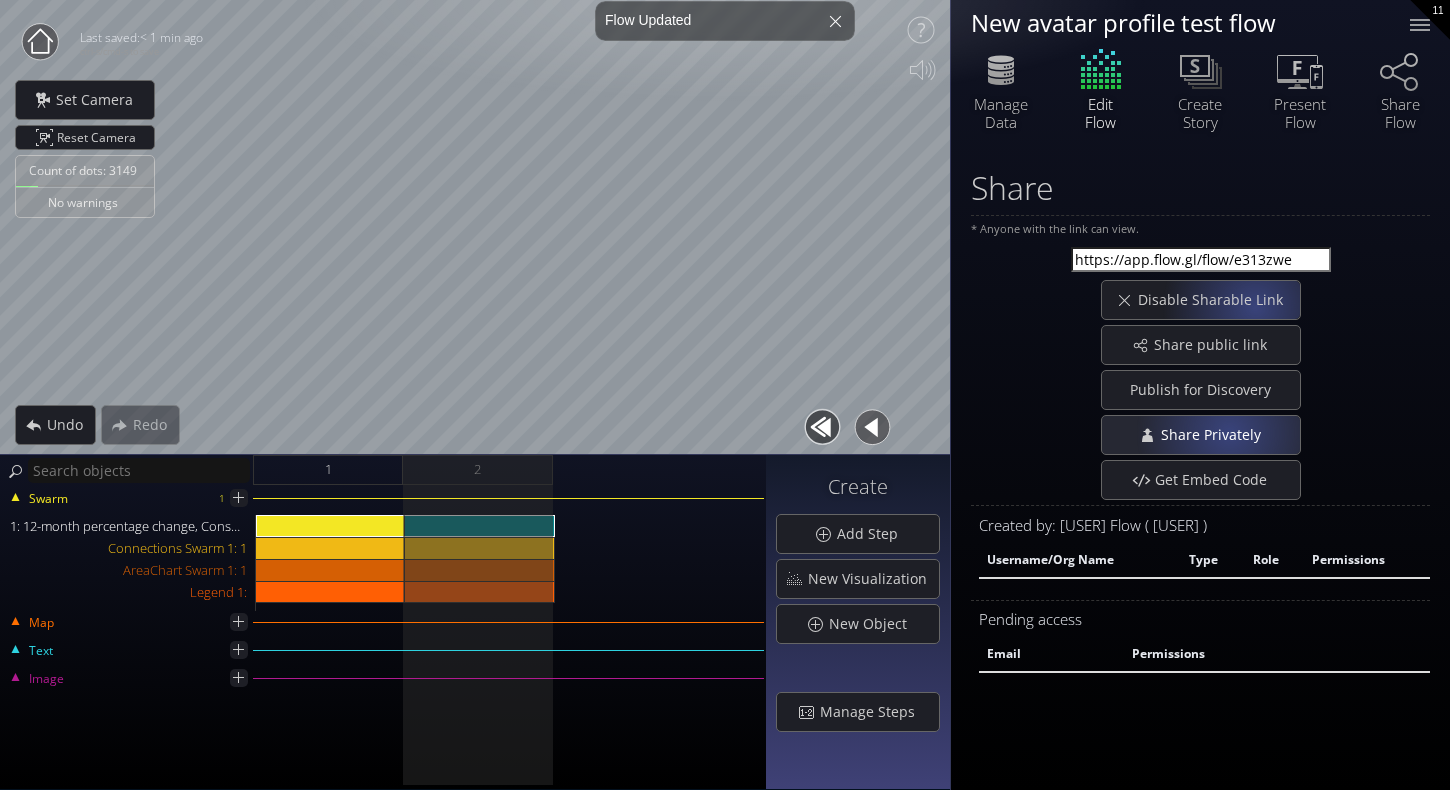 click on "Share Privately" at bounding box center [1215, 435] 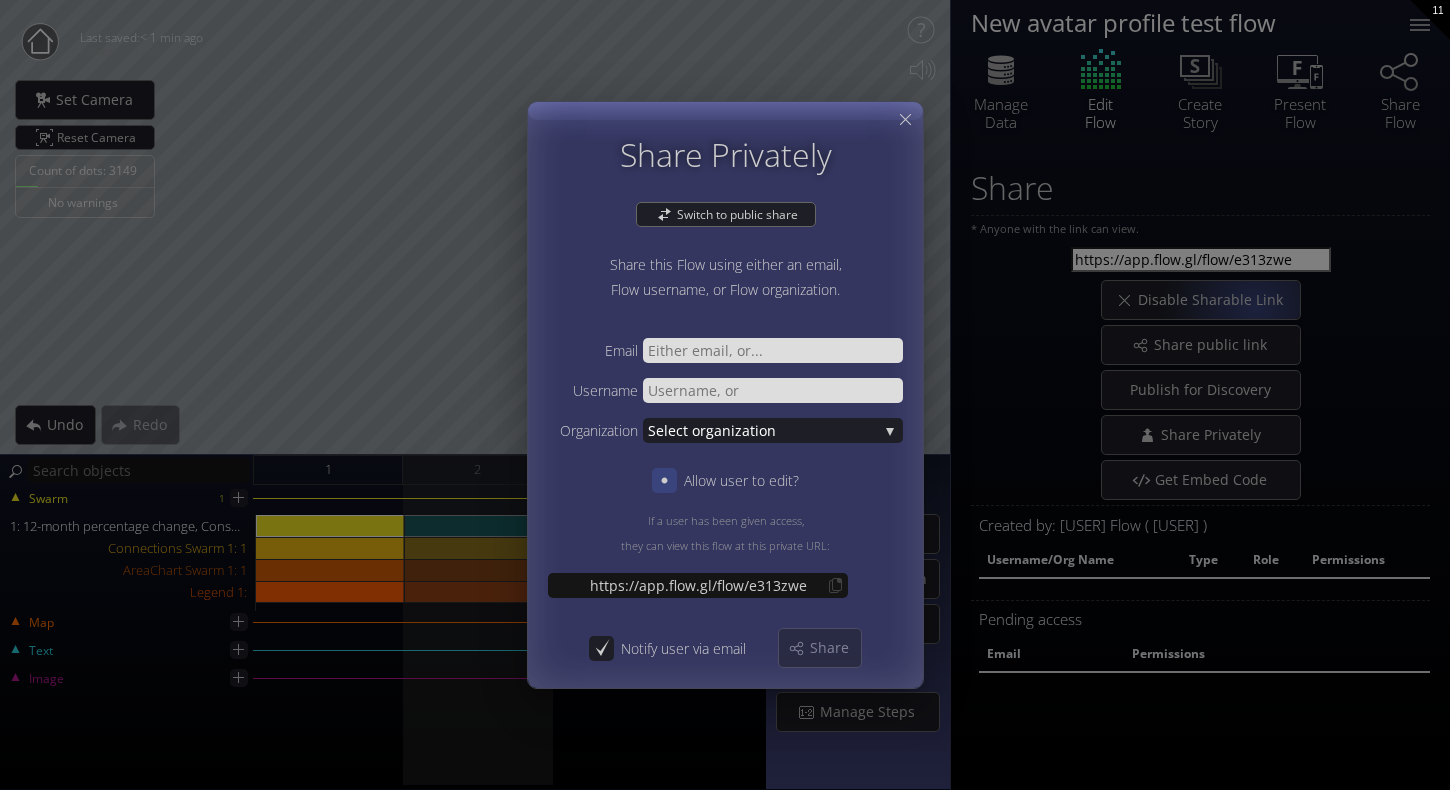 click 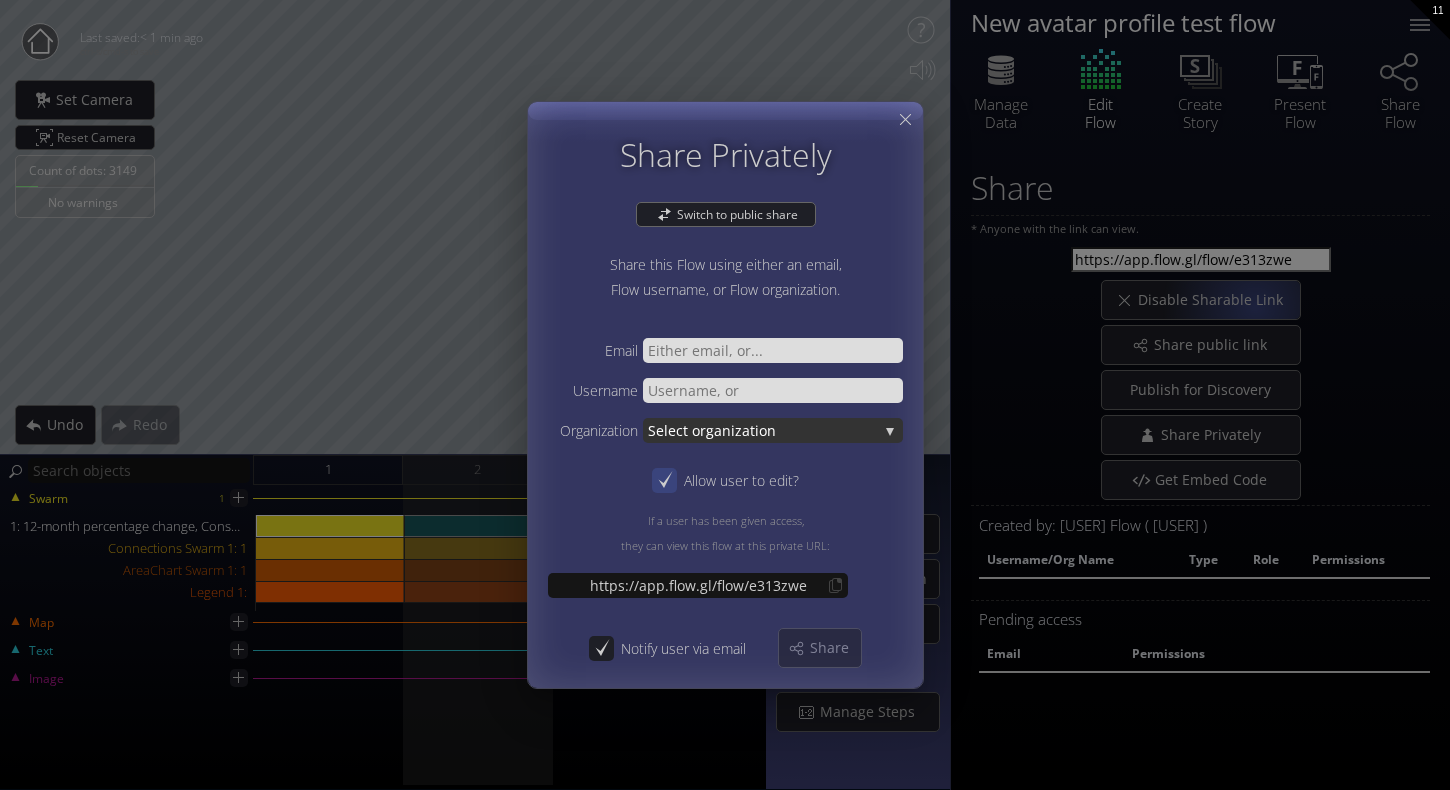 click on "ganization" at bounding box center (792, 430) 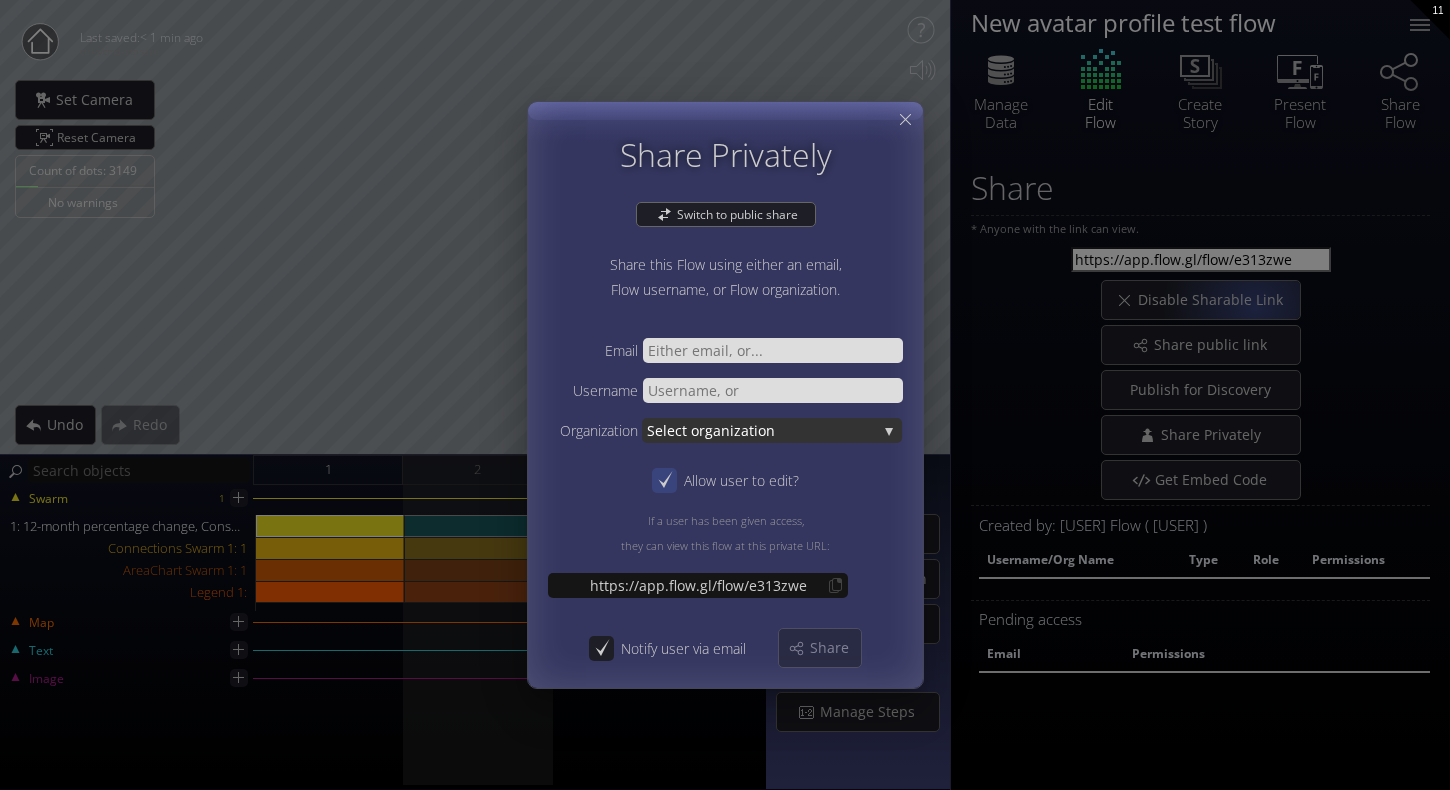 click on "ganization" at bounding box center [791, 430] 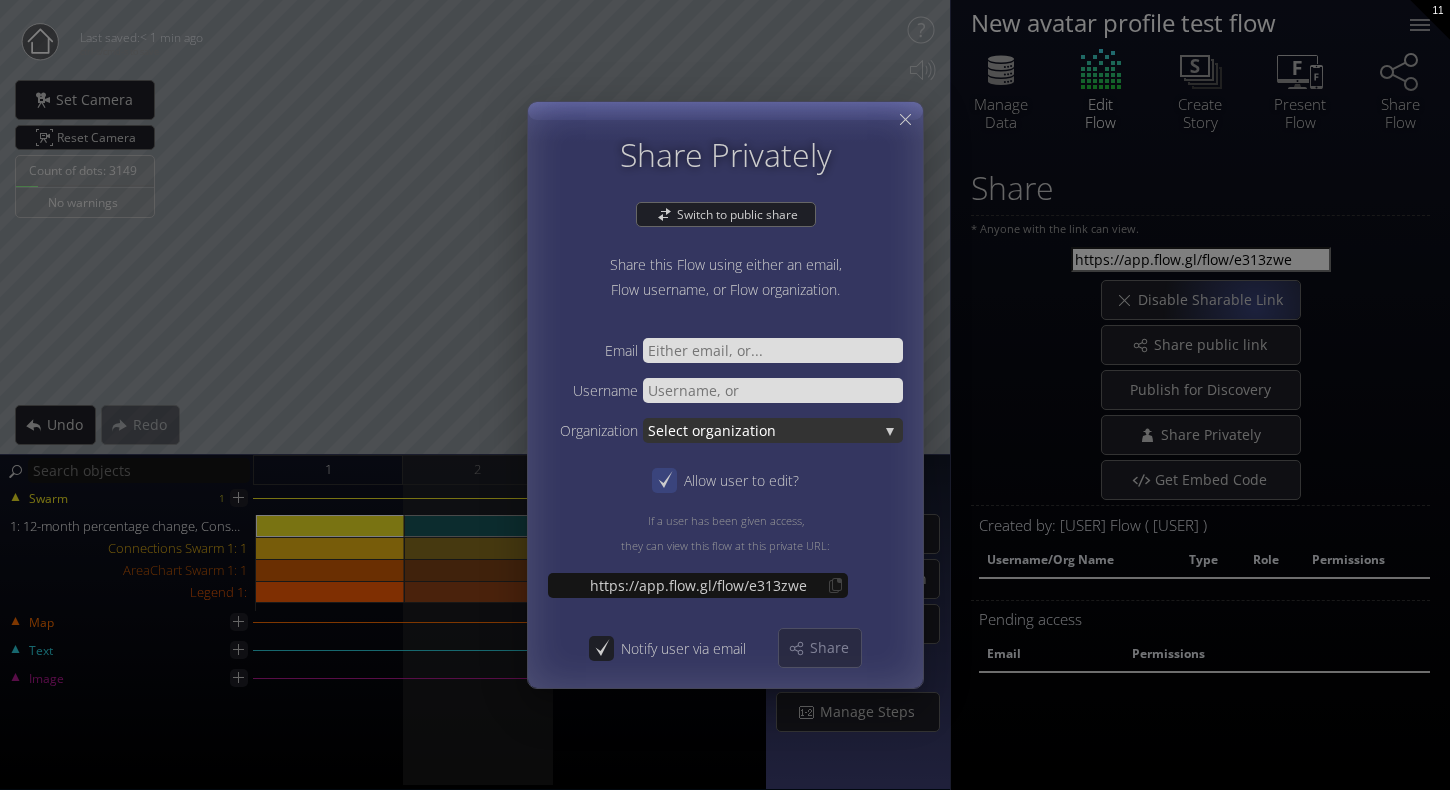 click on "ganization" at bounding box center (792, 430) 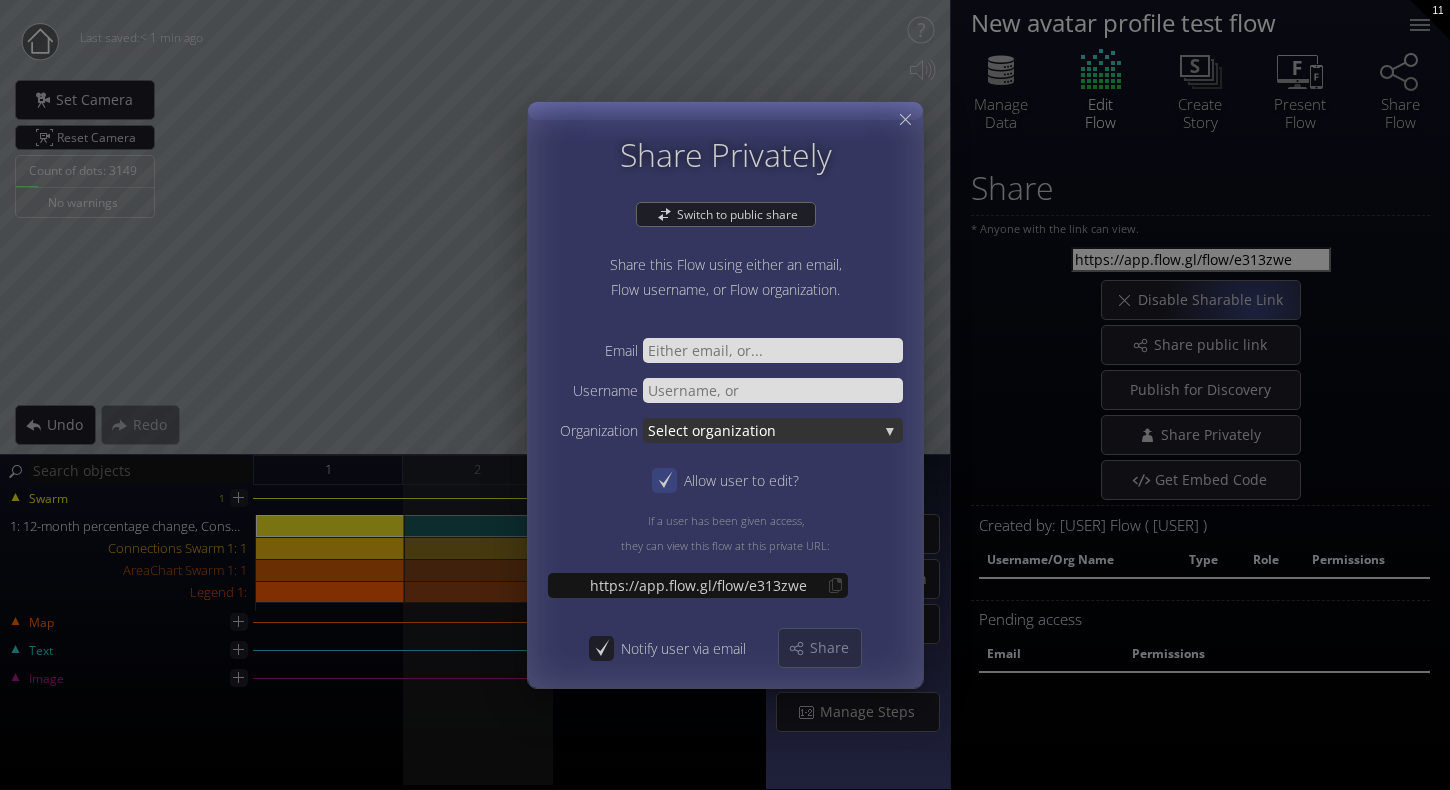 click on "ganization" at bounding box center [791, 430] 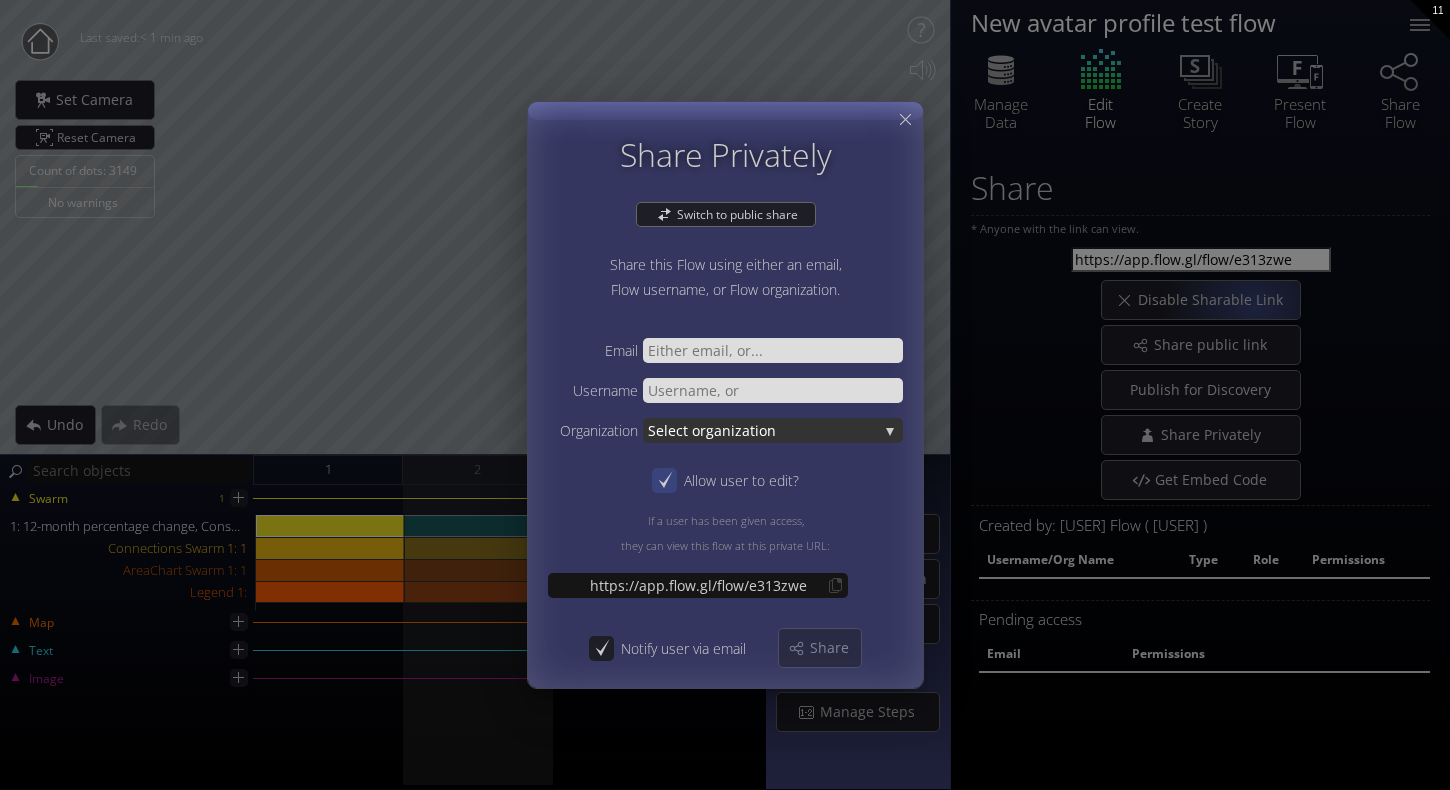 click on "ganization" at bounding box center (792, 430) 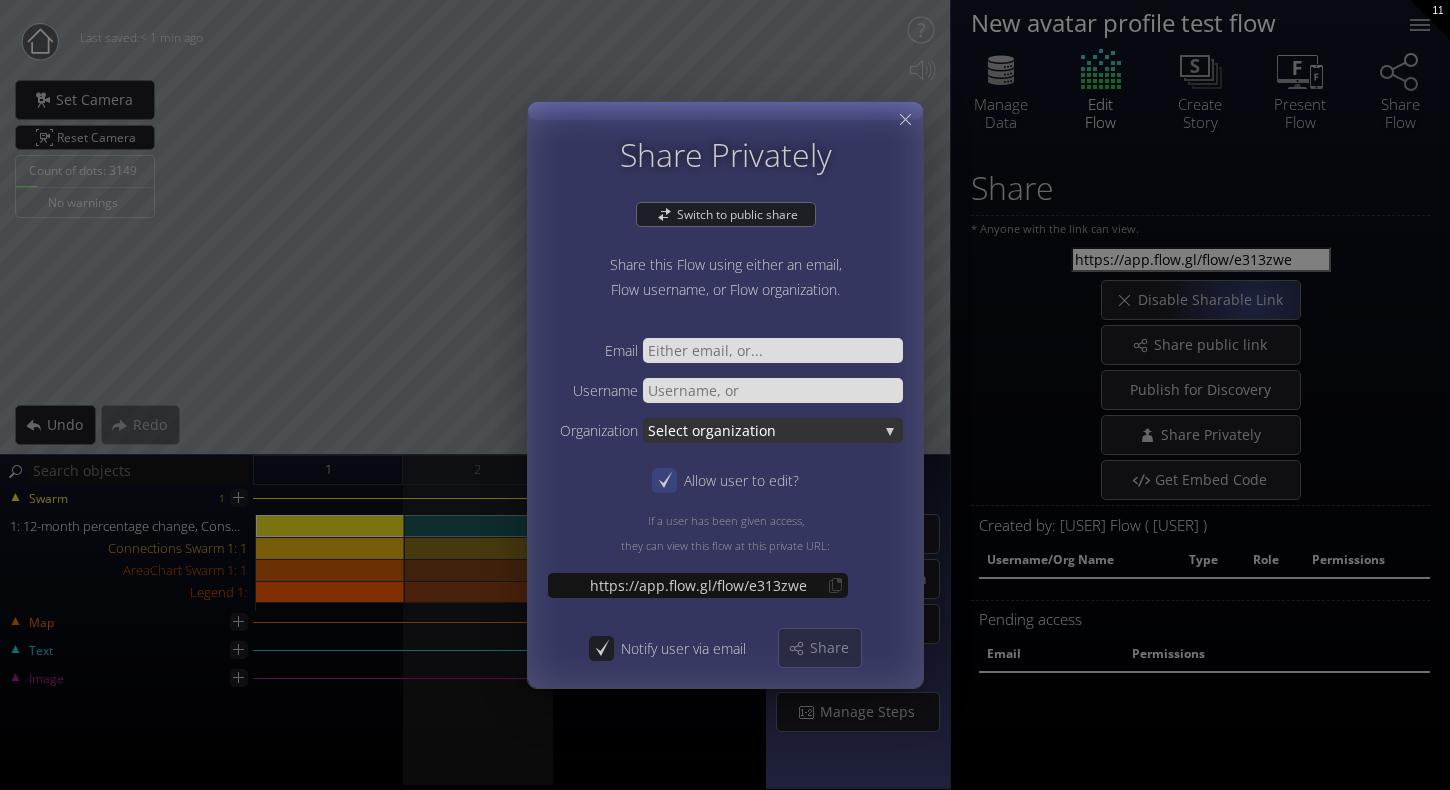 click on "ganization" at bounding box center [792, 430] 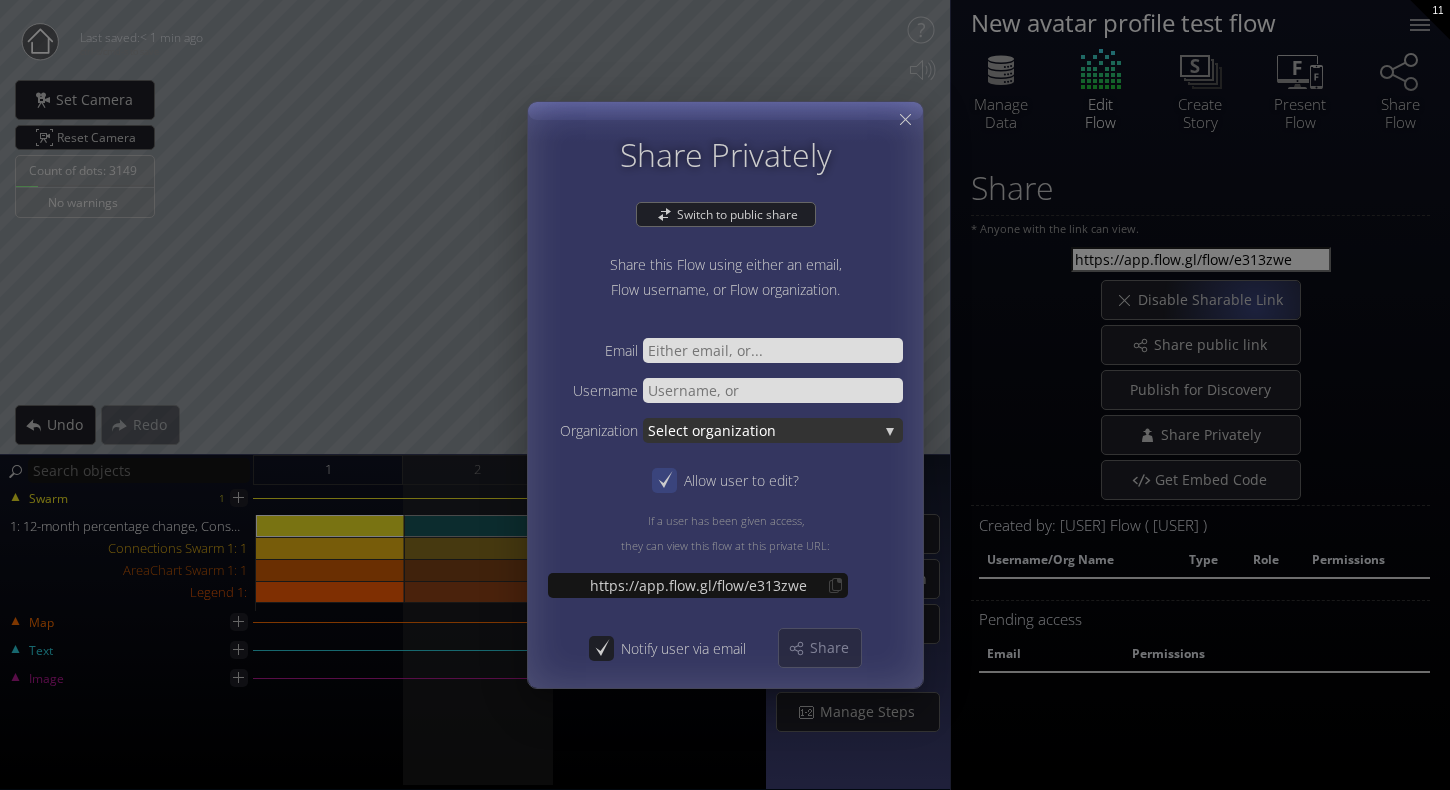 click on "ganization" at bounding box center (792, 430) 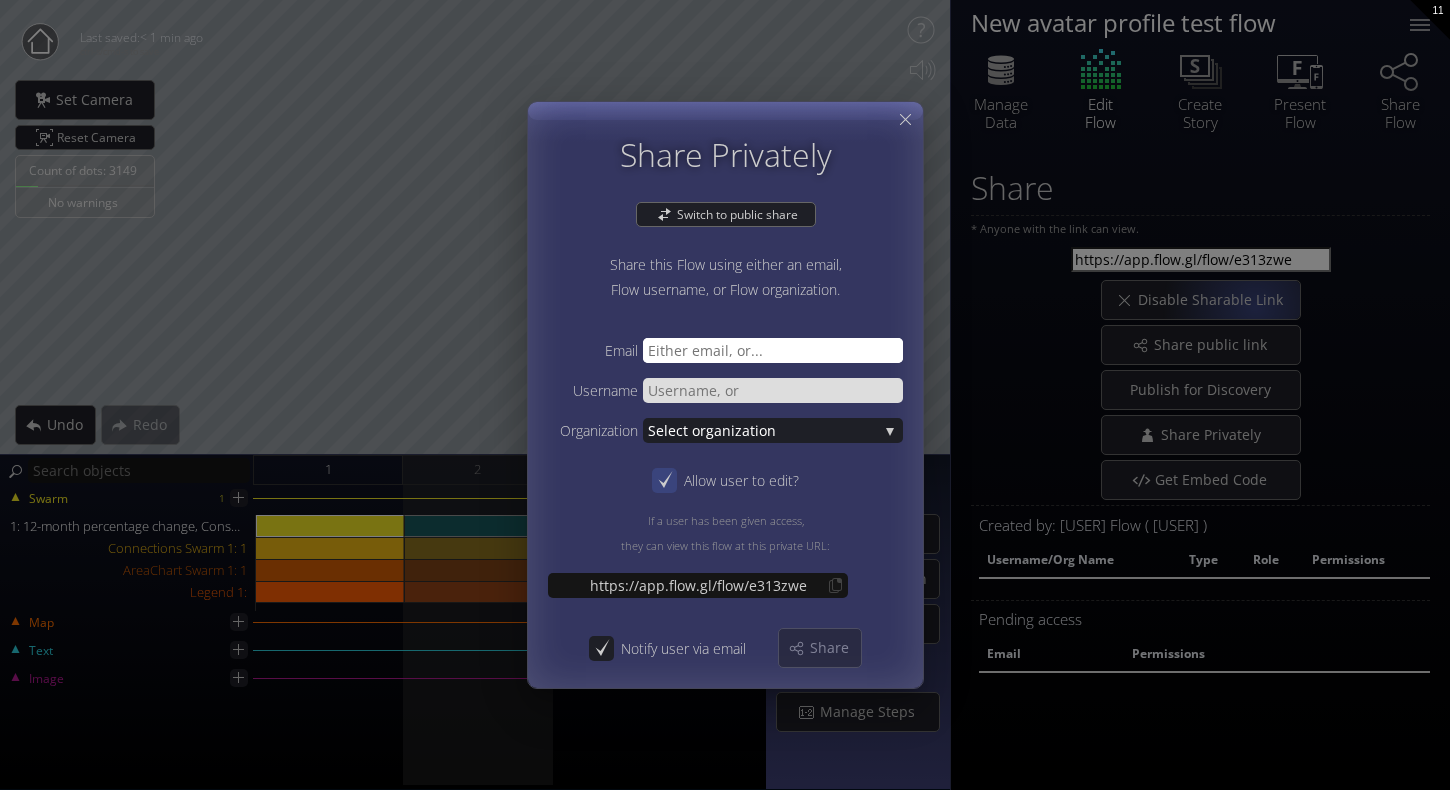 click at bounding box center [773, 350] 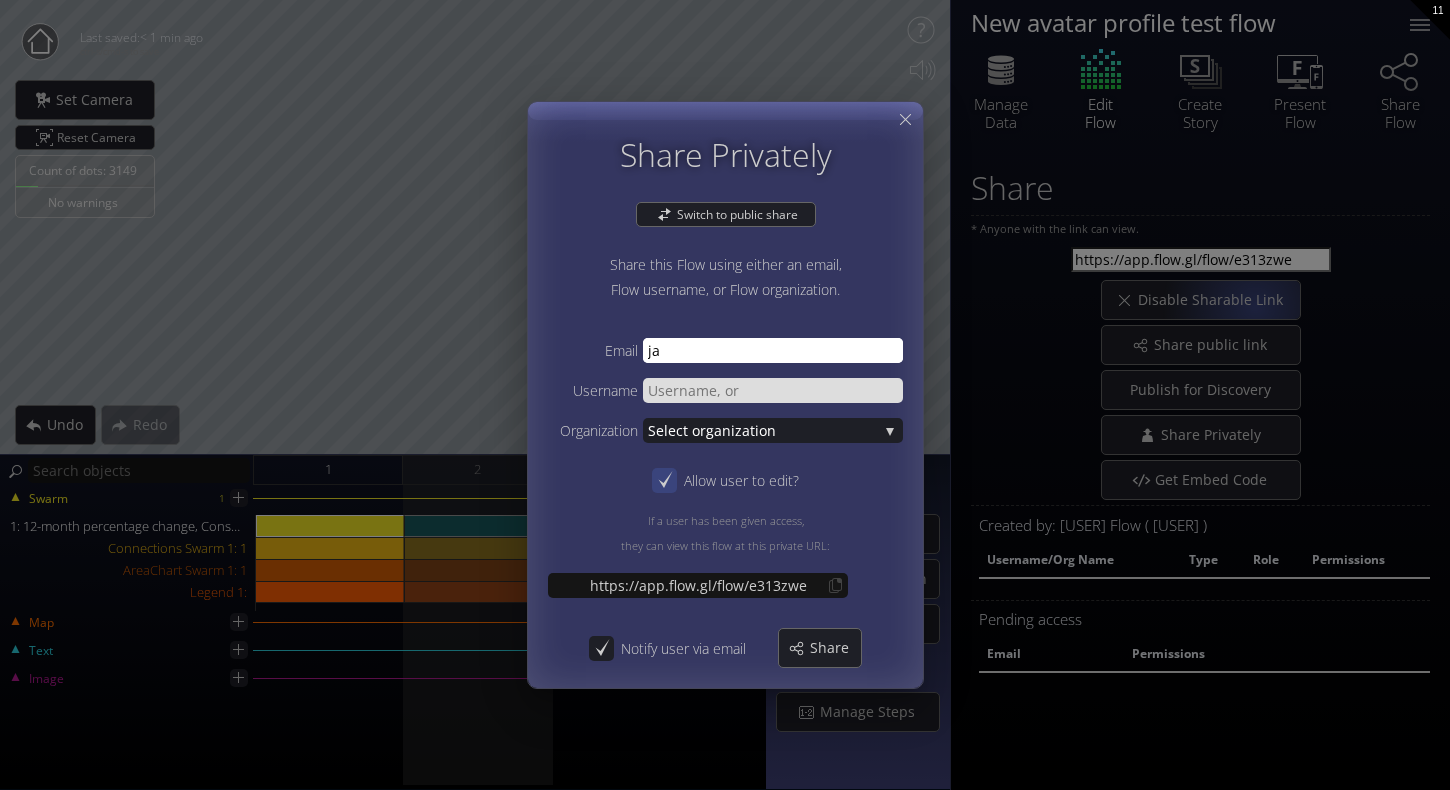 type on "j" 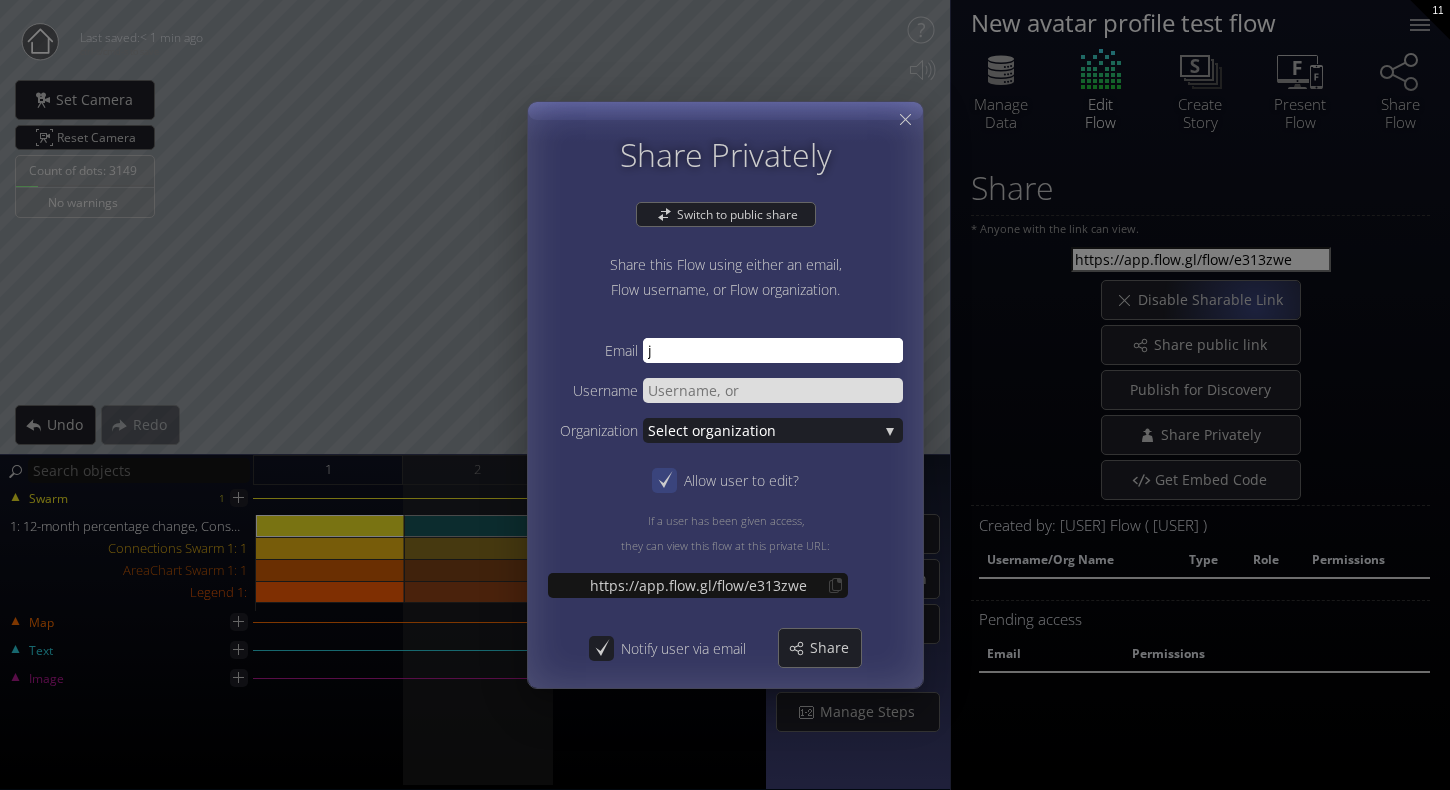type 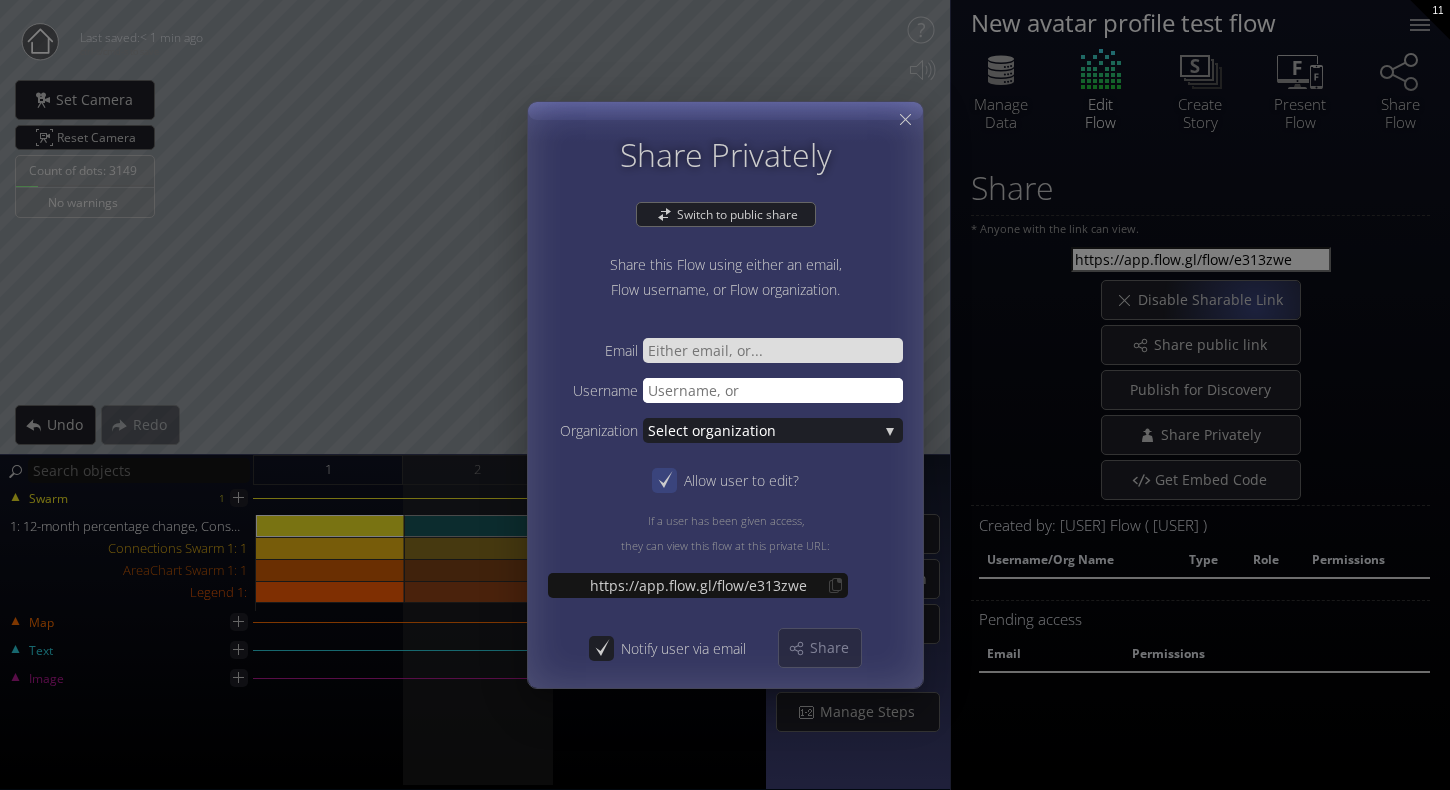 click at bounding box center [773, 390] 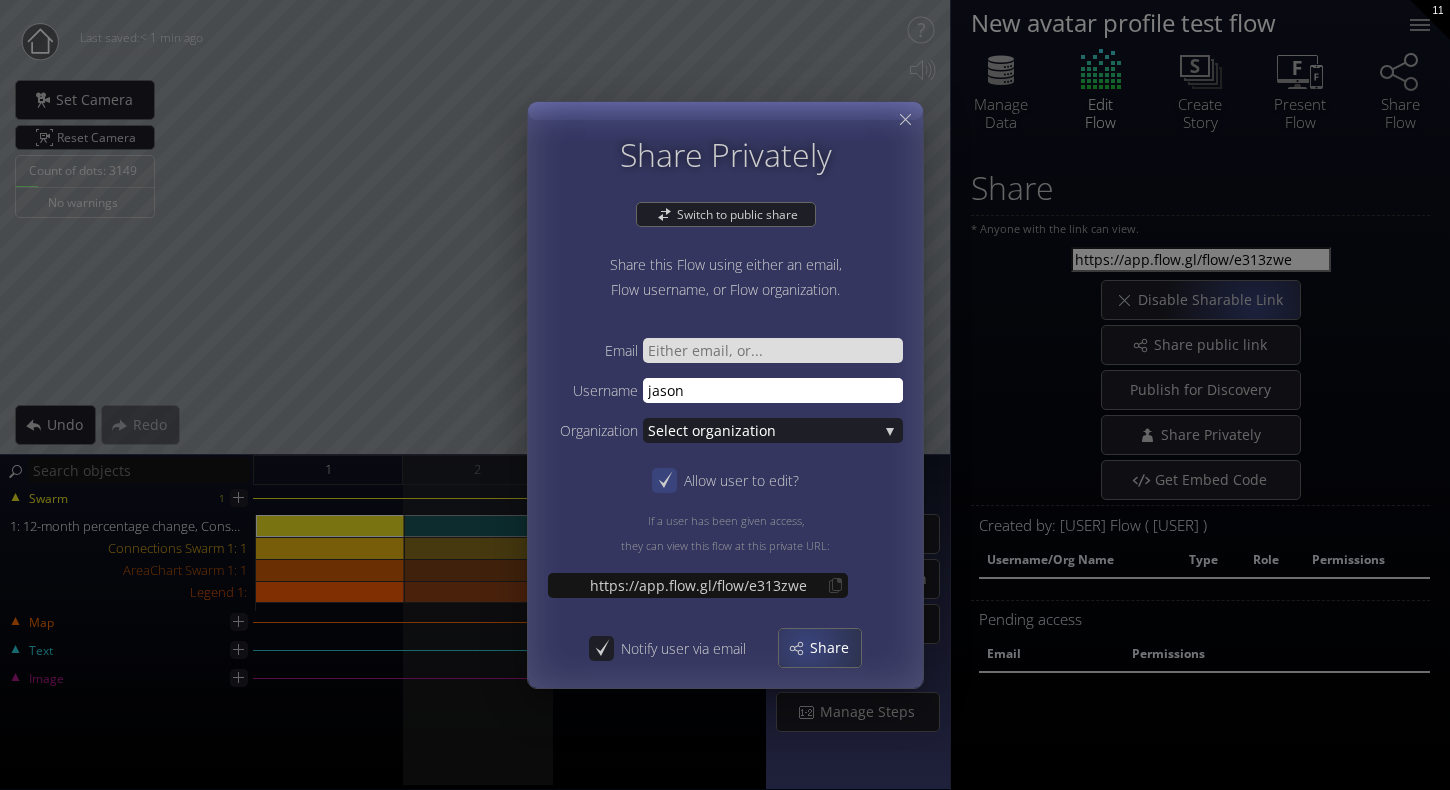 type on "jason" 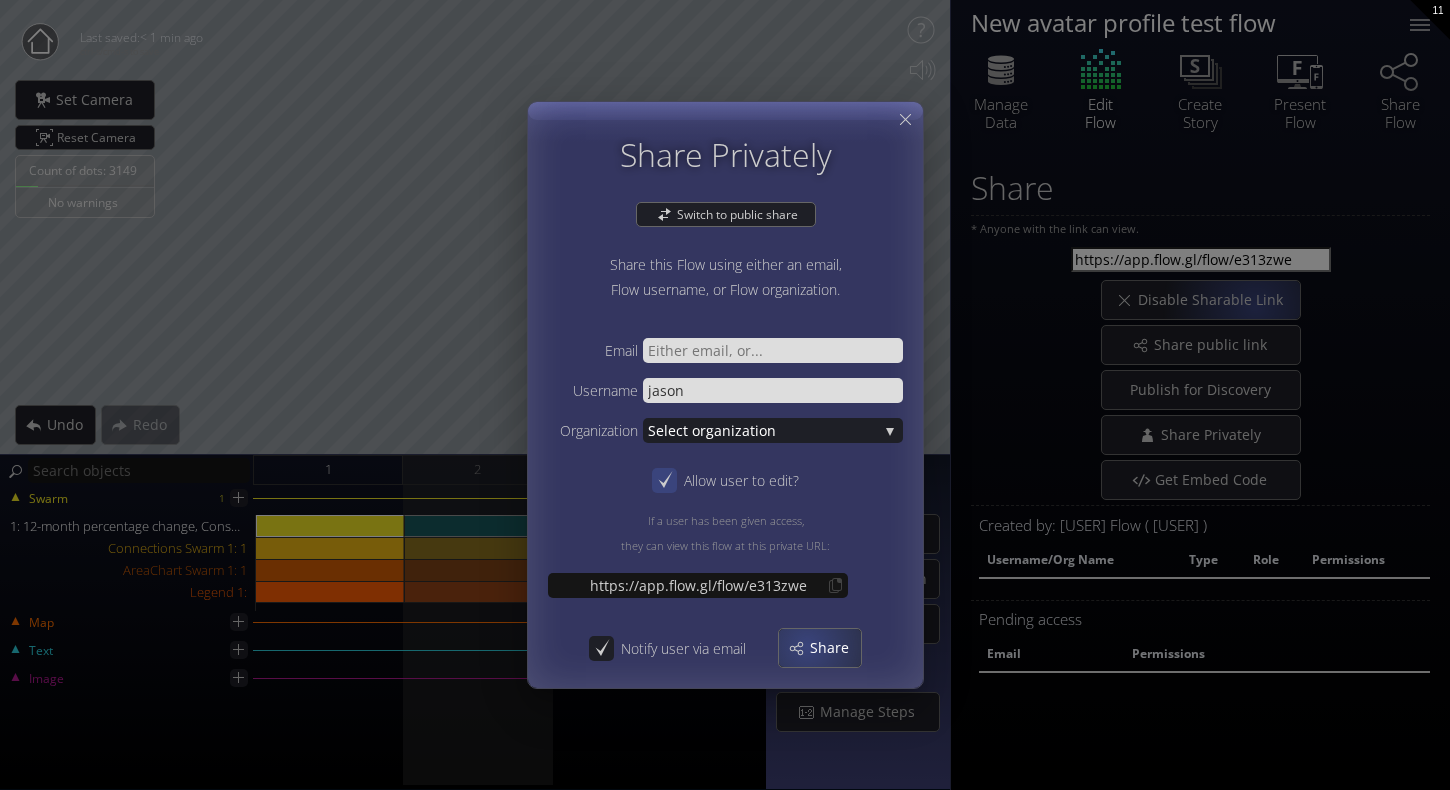 click on "Share" at bounding box center (820, 648) 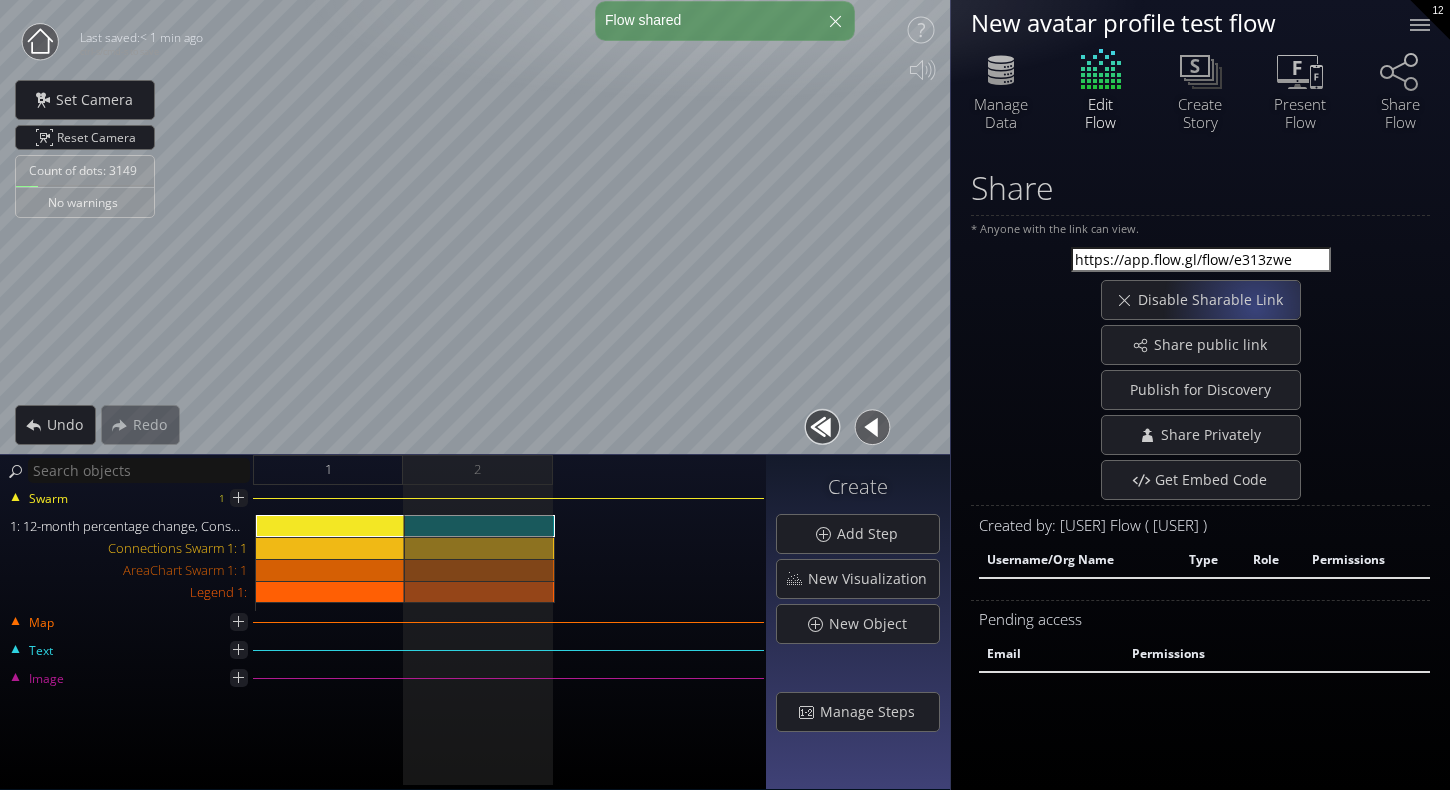 select on "moderator" 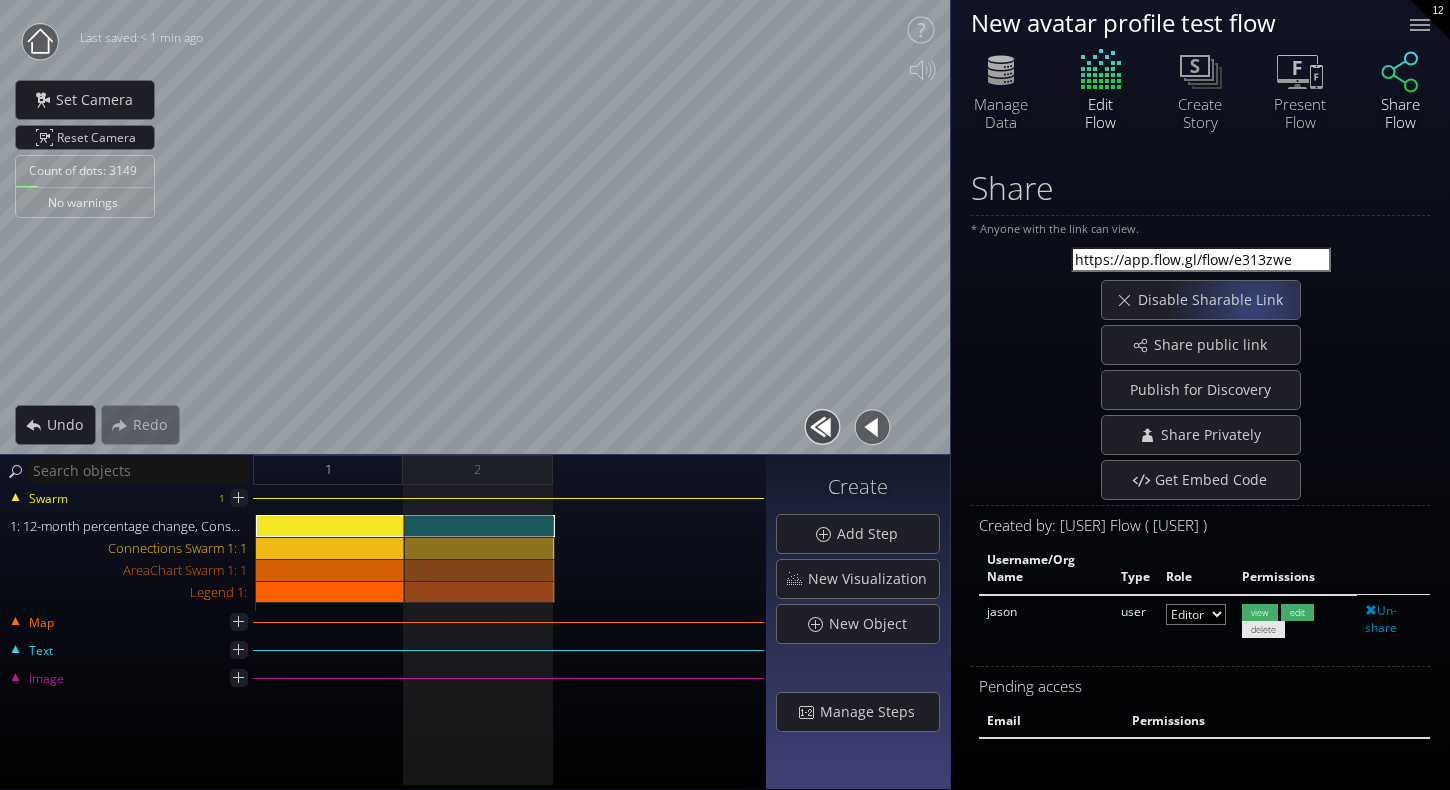click 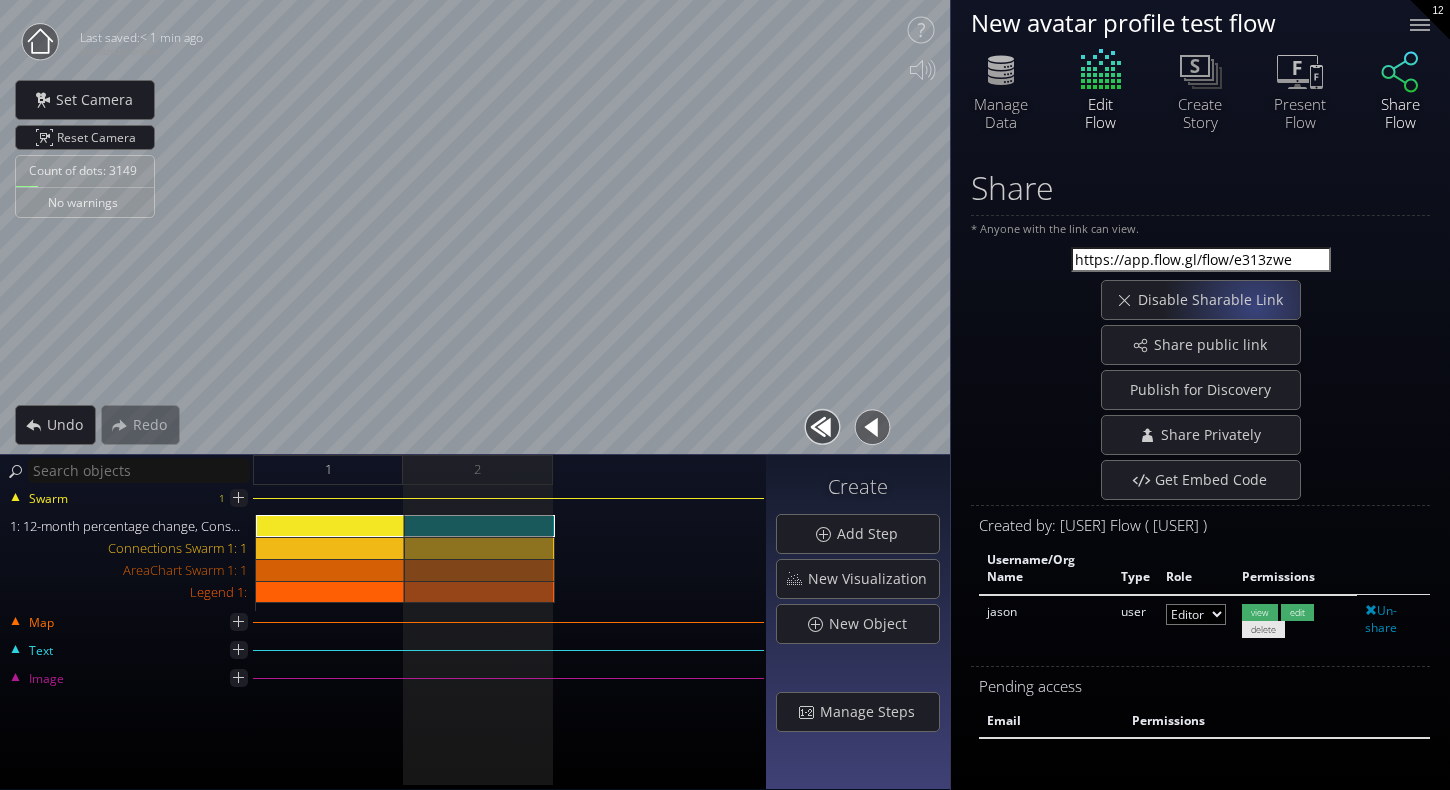 click 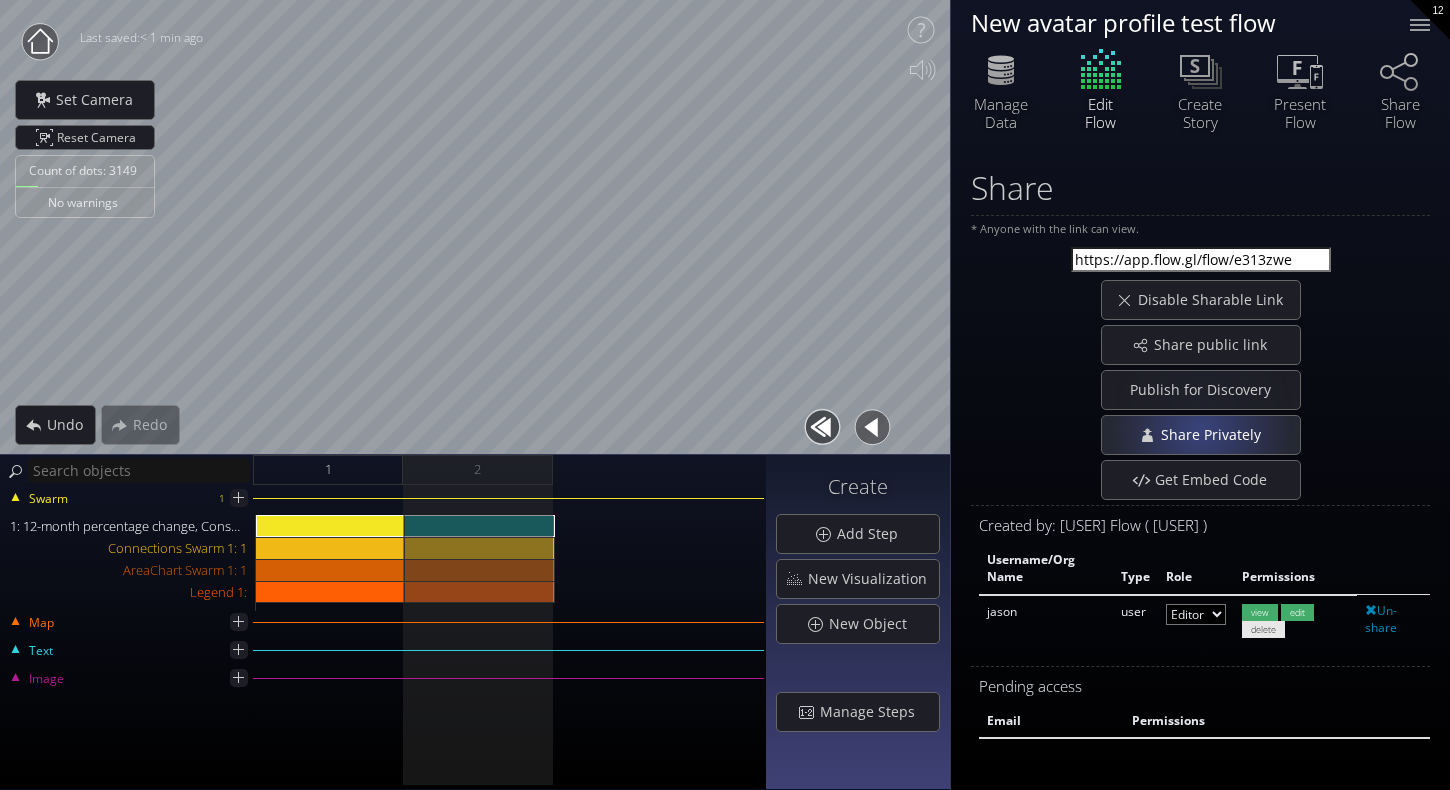 click on "Share Privately" at bounding box center (1215, 435) 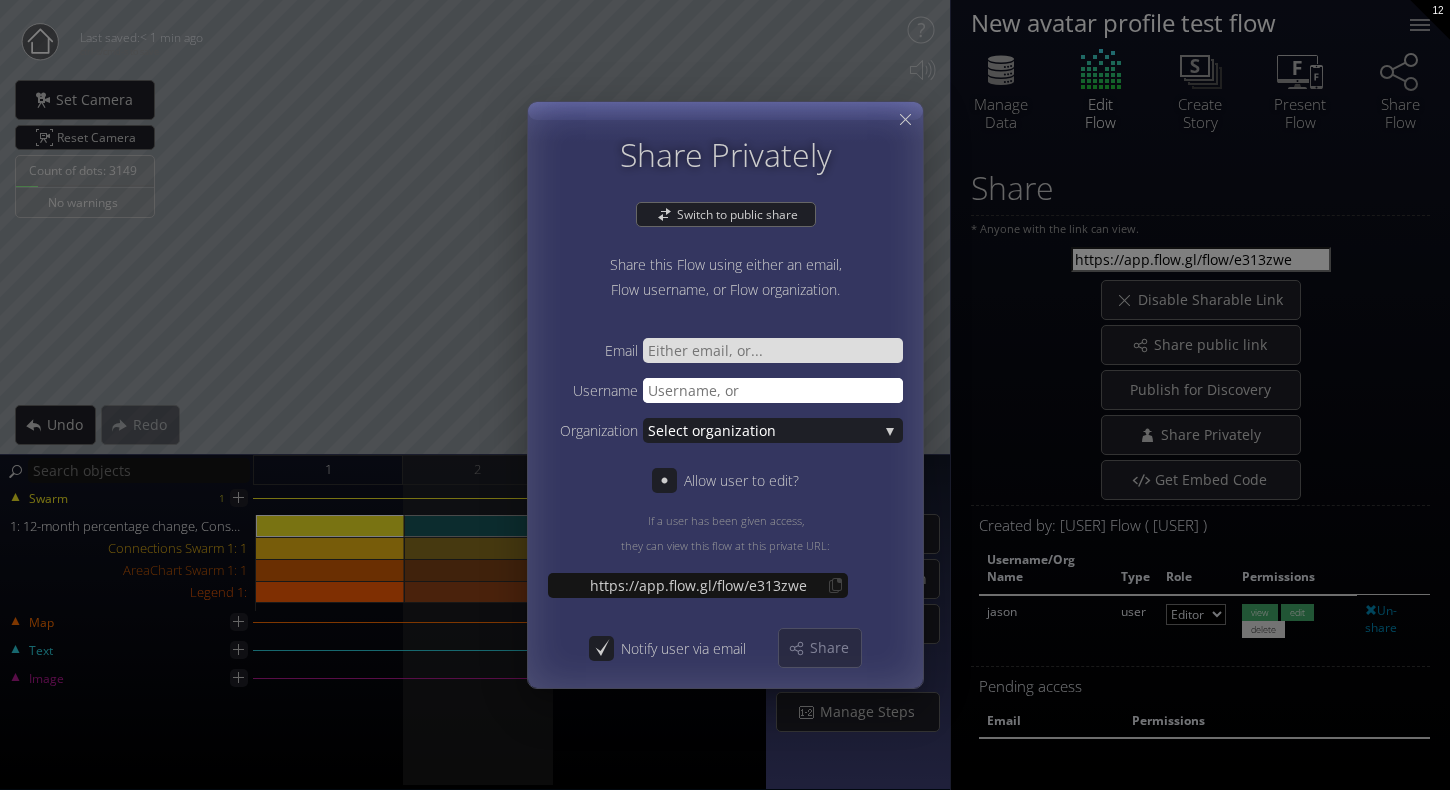 click at bounding box center [773, 390] 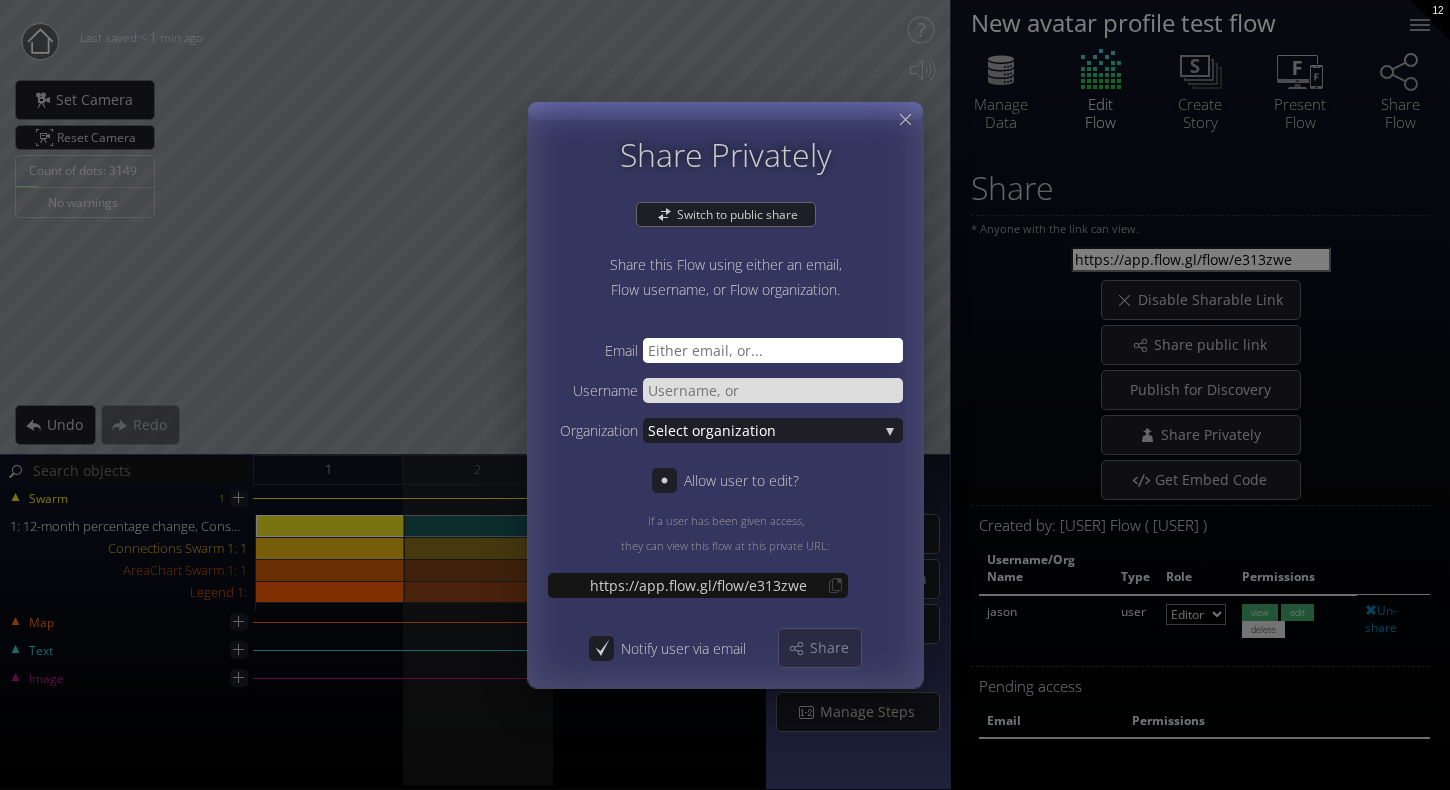 click at bounding box center (773, 350) 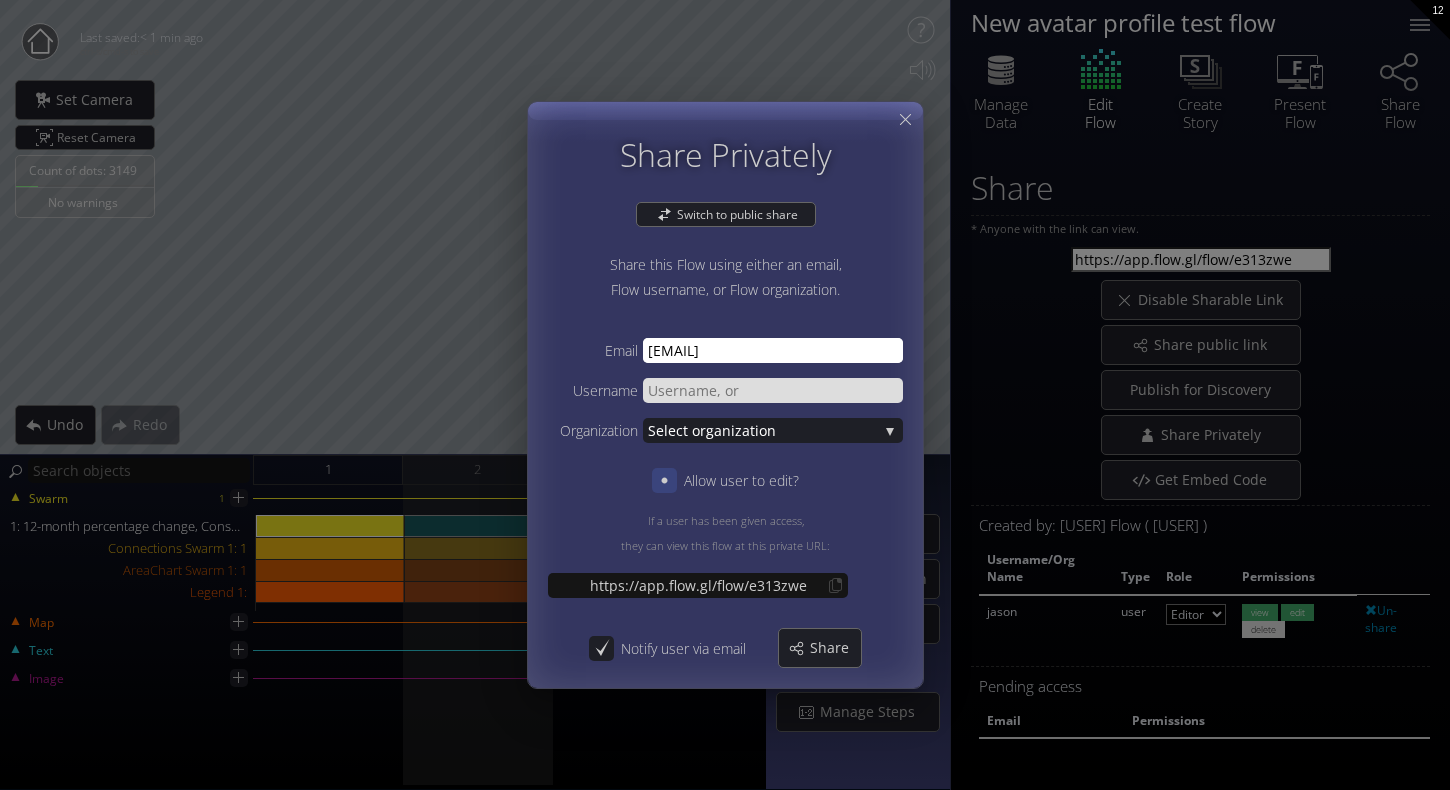 type on "[EMAIL]" 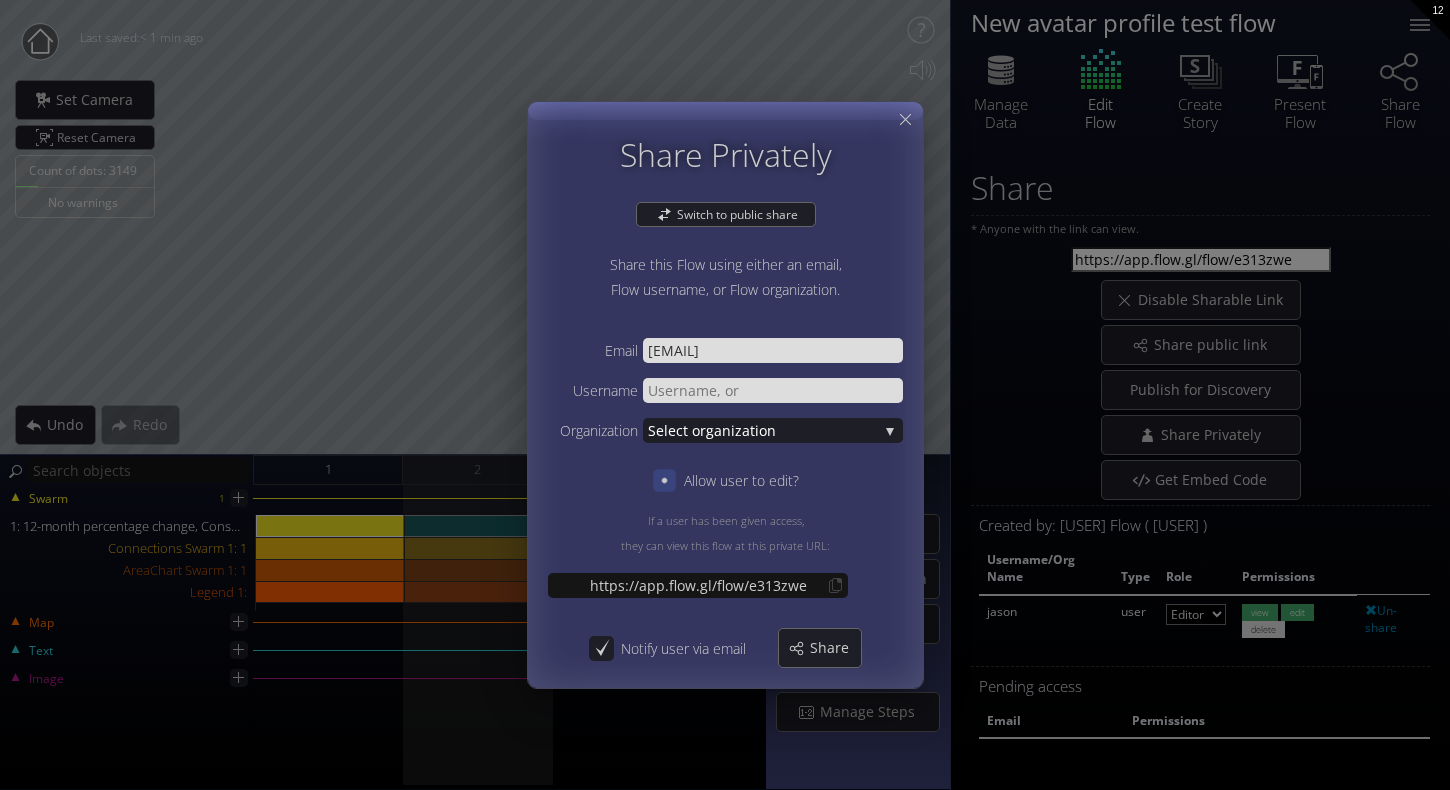 click 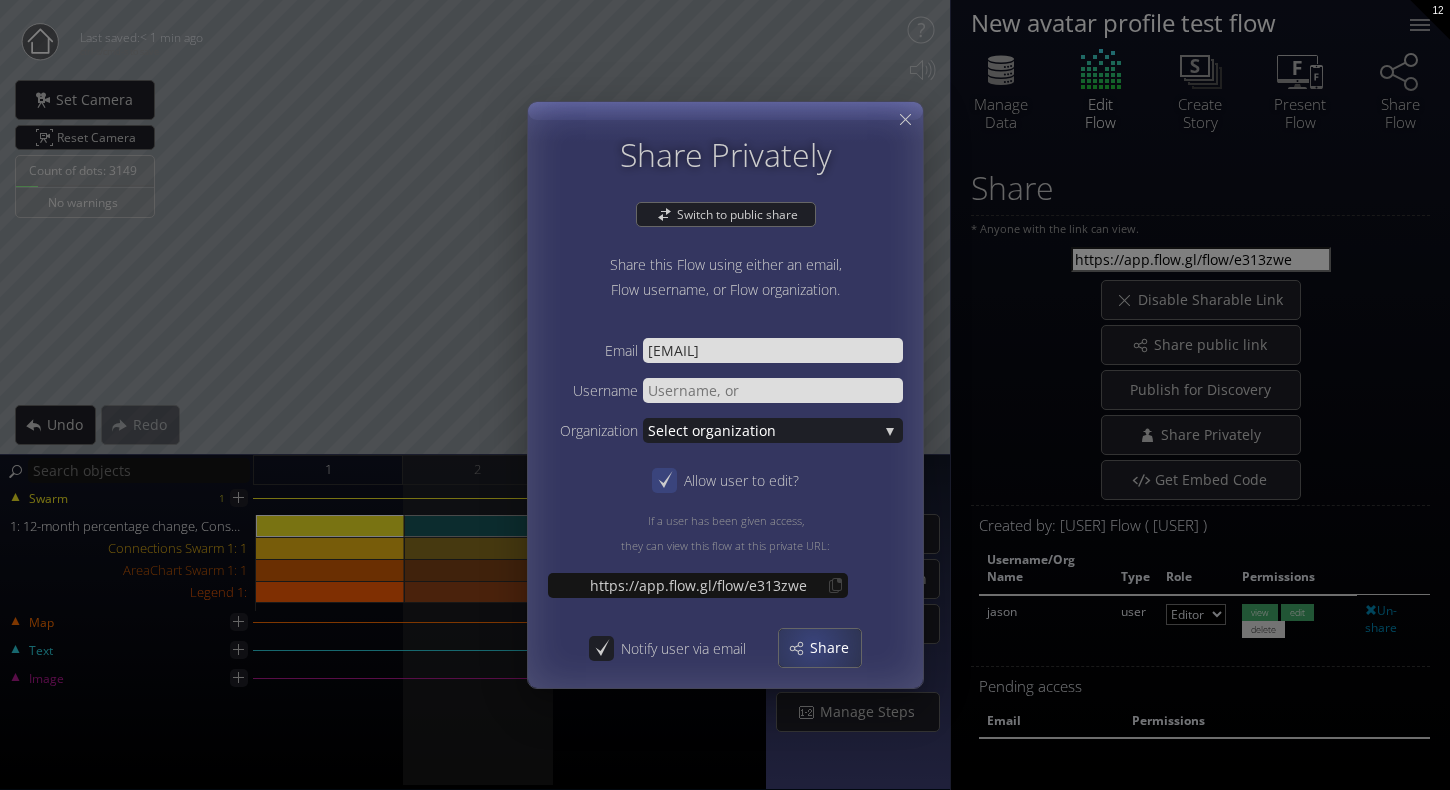 click on "Share" at bounding box center (835, 648) 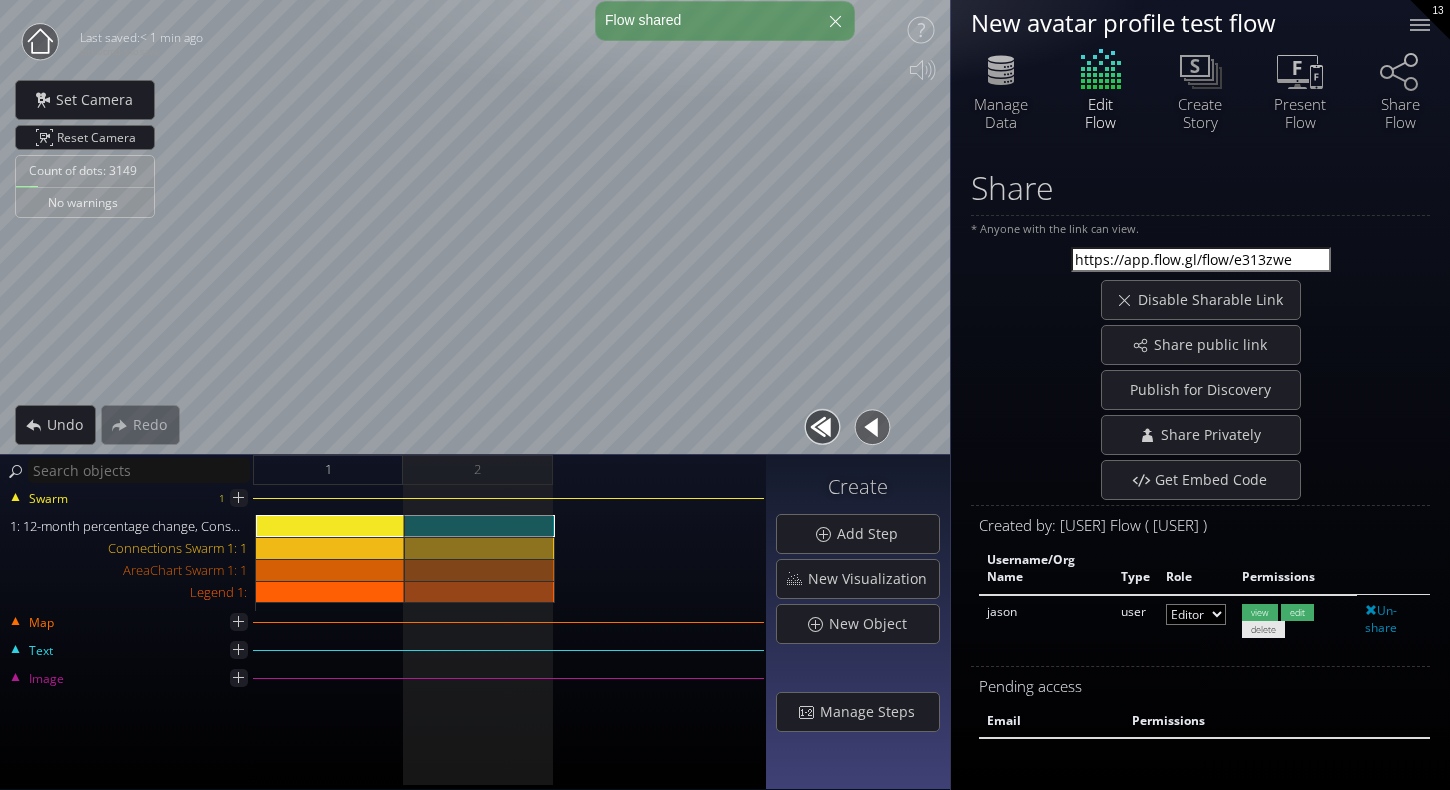 select on "moderator" 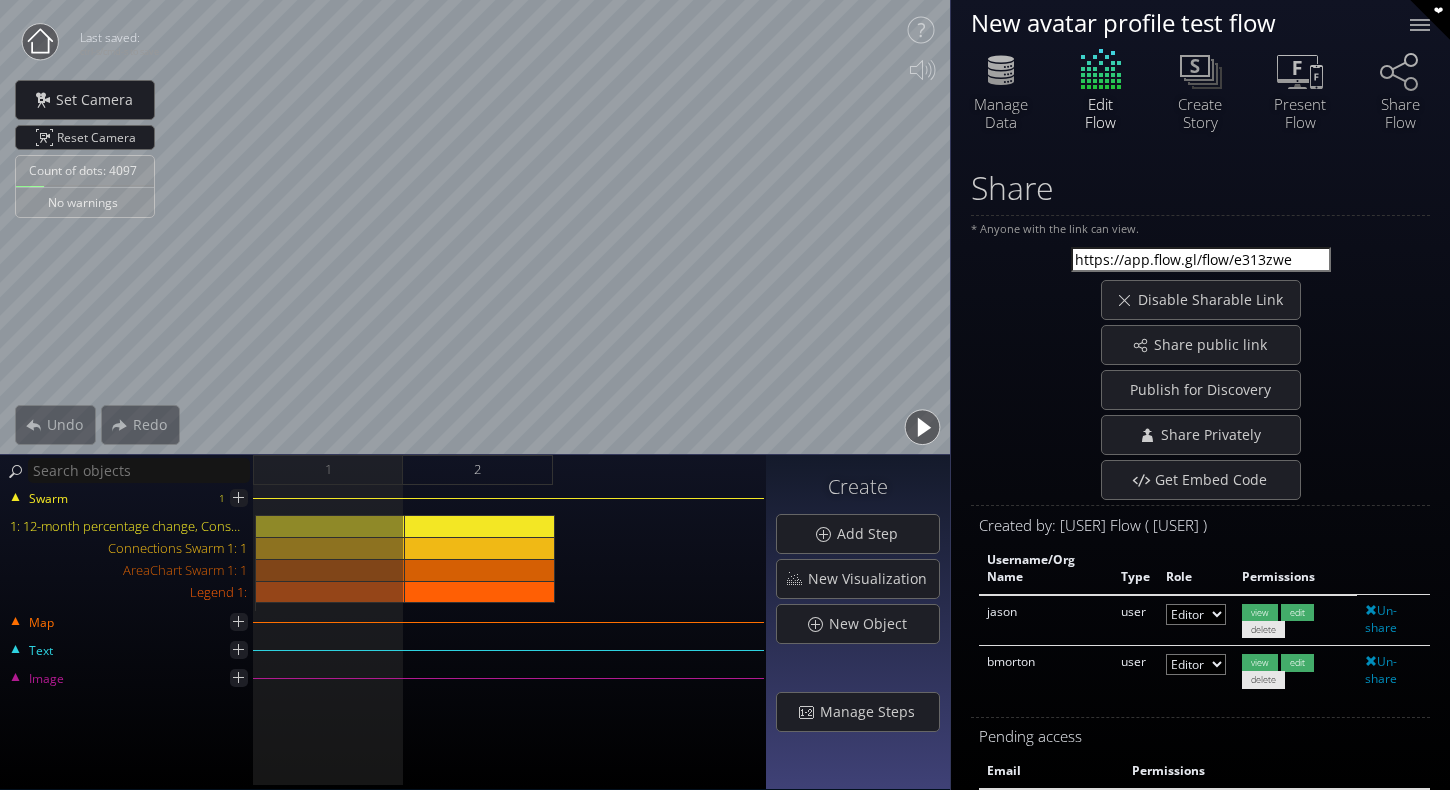 select on "moderator" 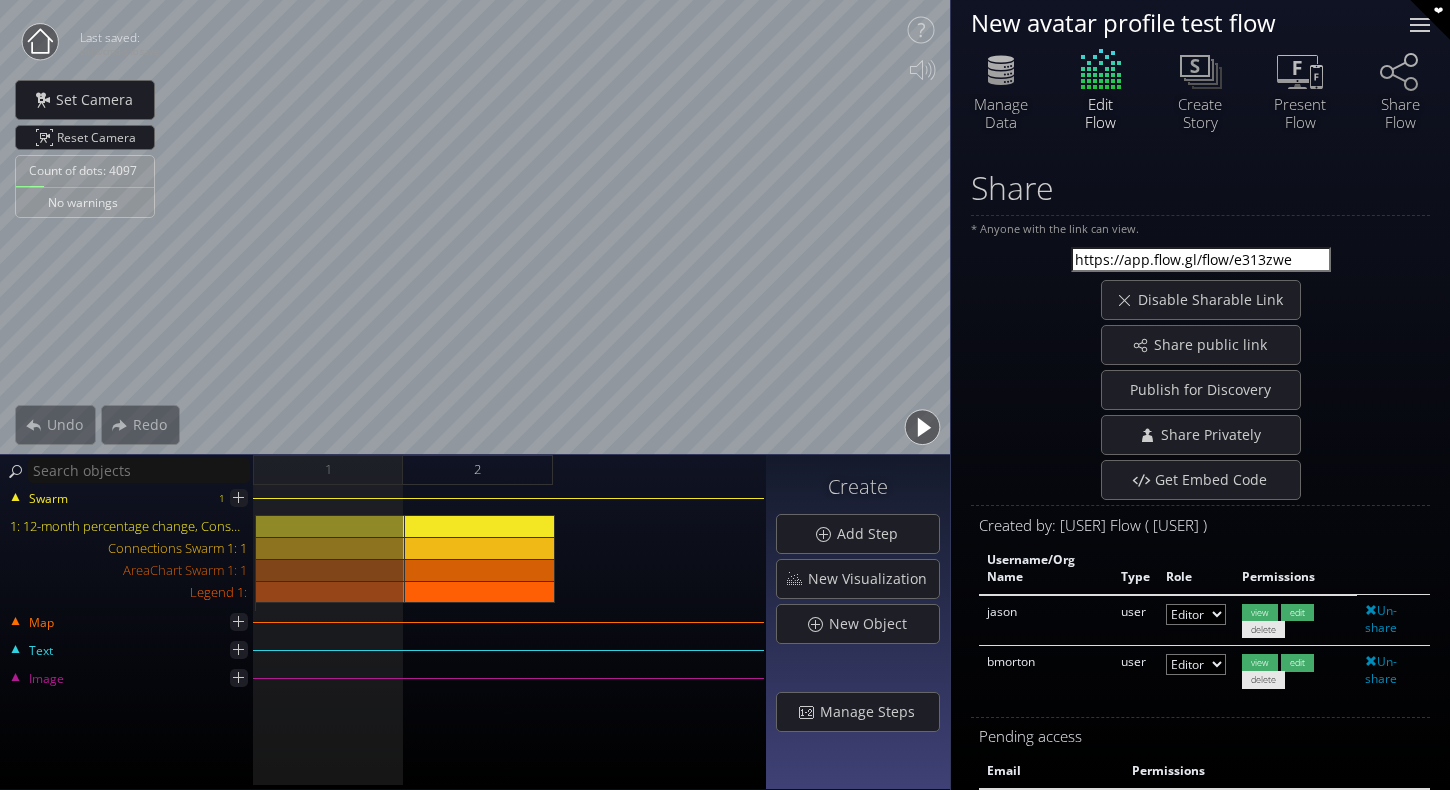 click at bounding box center [1420, 25] 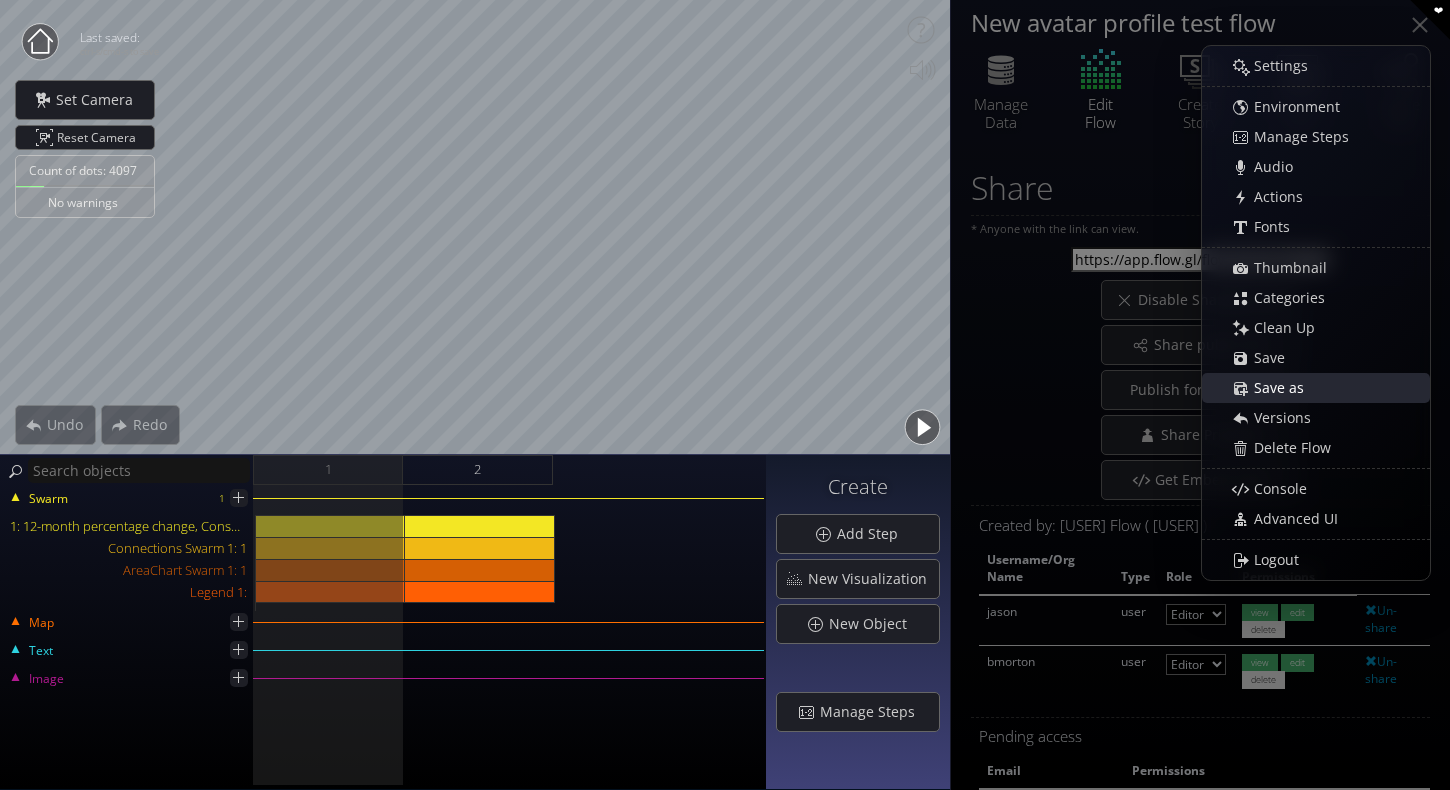 click on "Save as" at bounding box center [1284, 388] 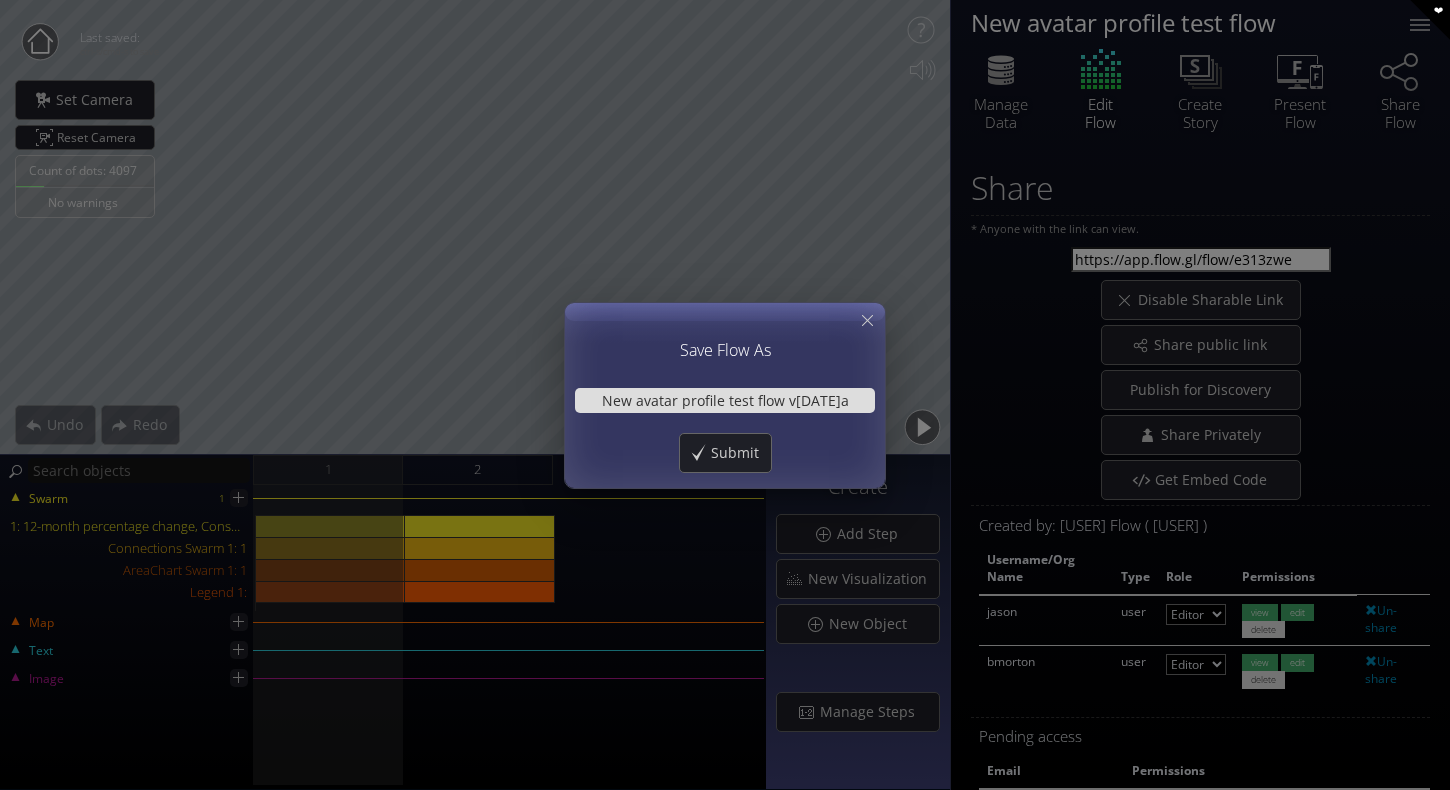 drag, startPoint x: 773, startPoint y: 399, endPoint x: 1091, endPoint y: 422, distance: 318.8307 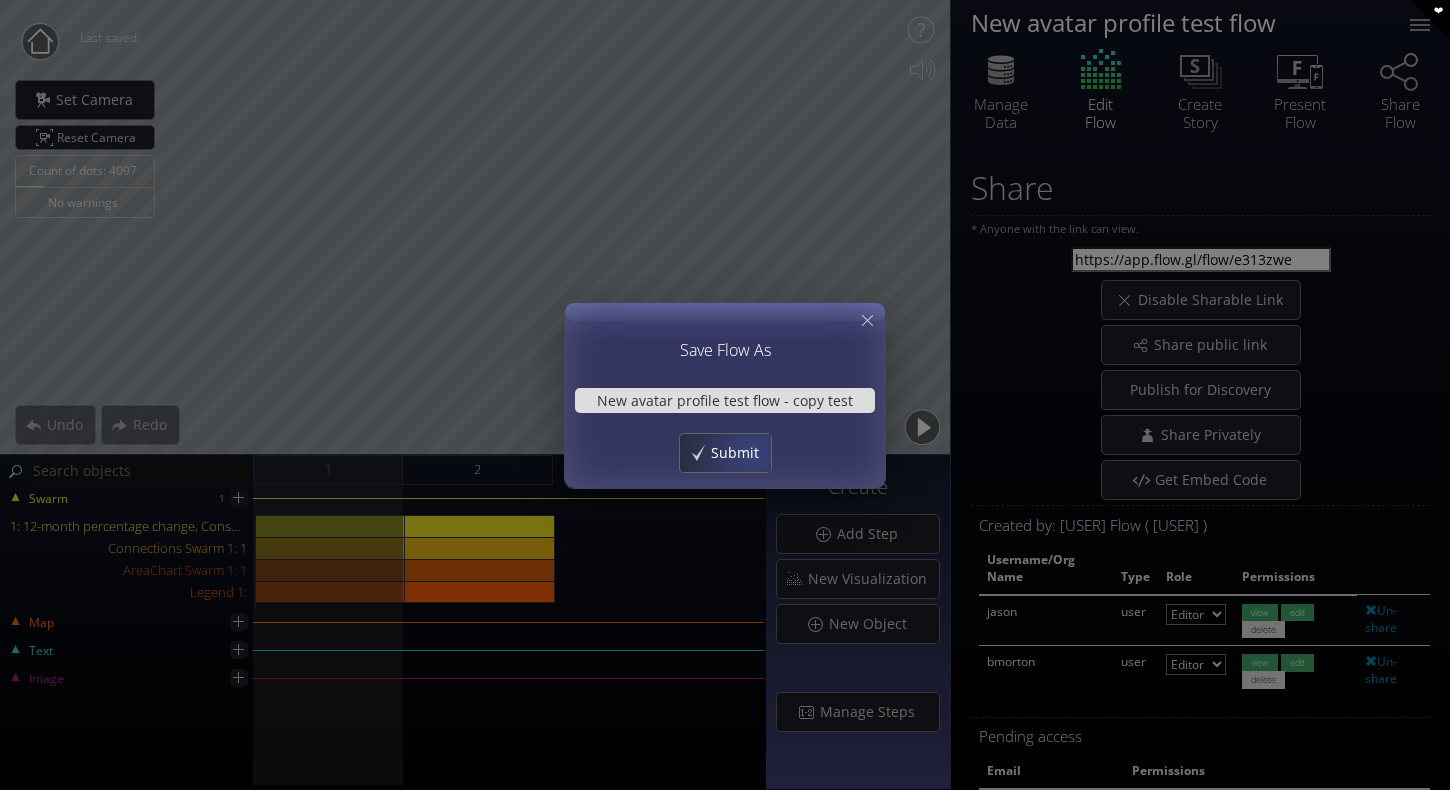 type on "New avatar profile test flow - copy test" 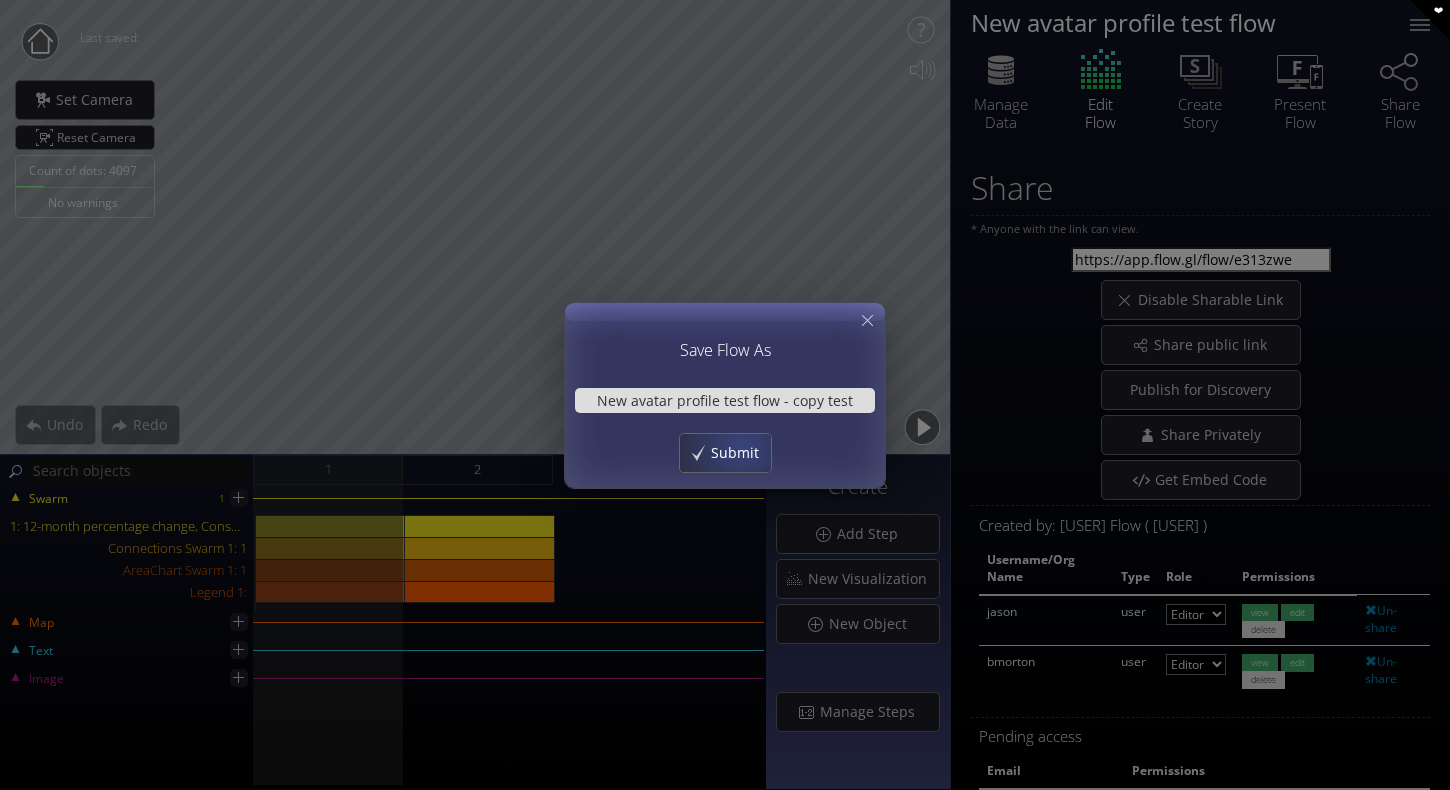 click on "Submit" at bounding box center [740, 453] 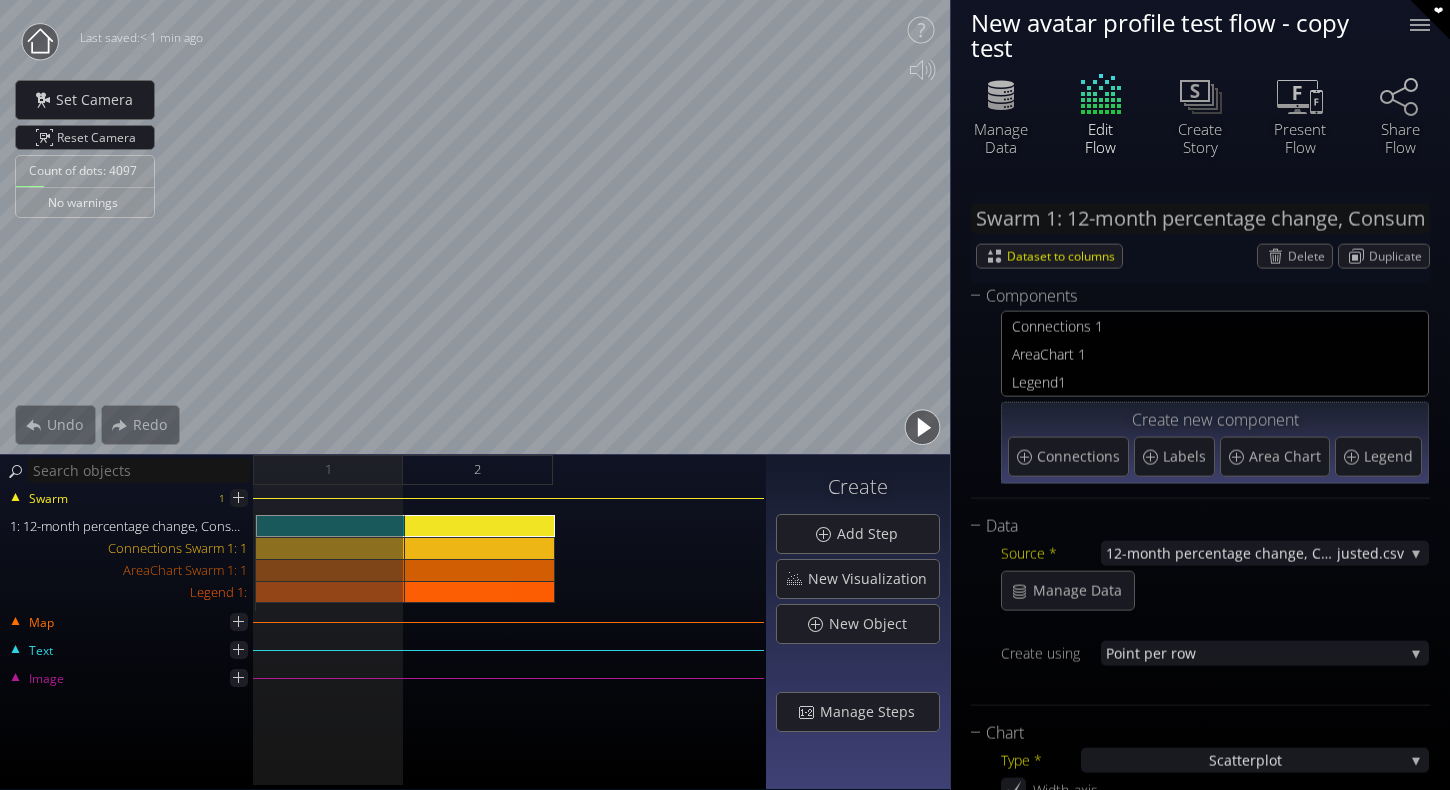 scroll, scrollTop: 0, scrollLeft: 0, axis: both 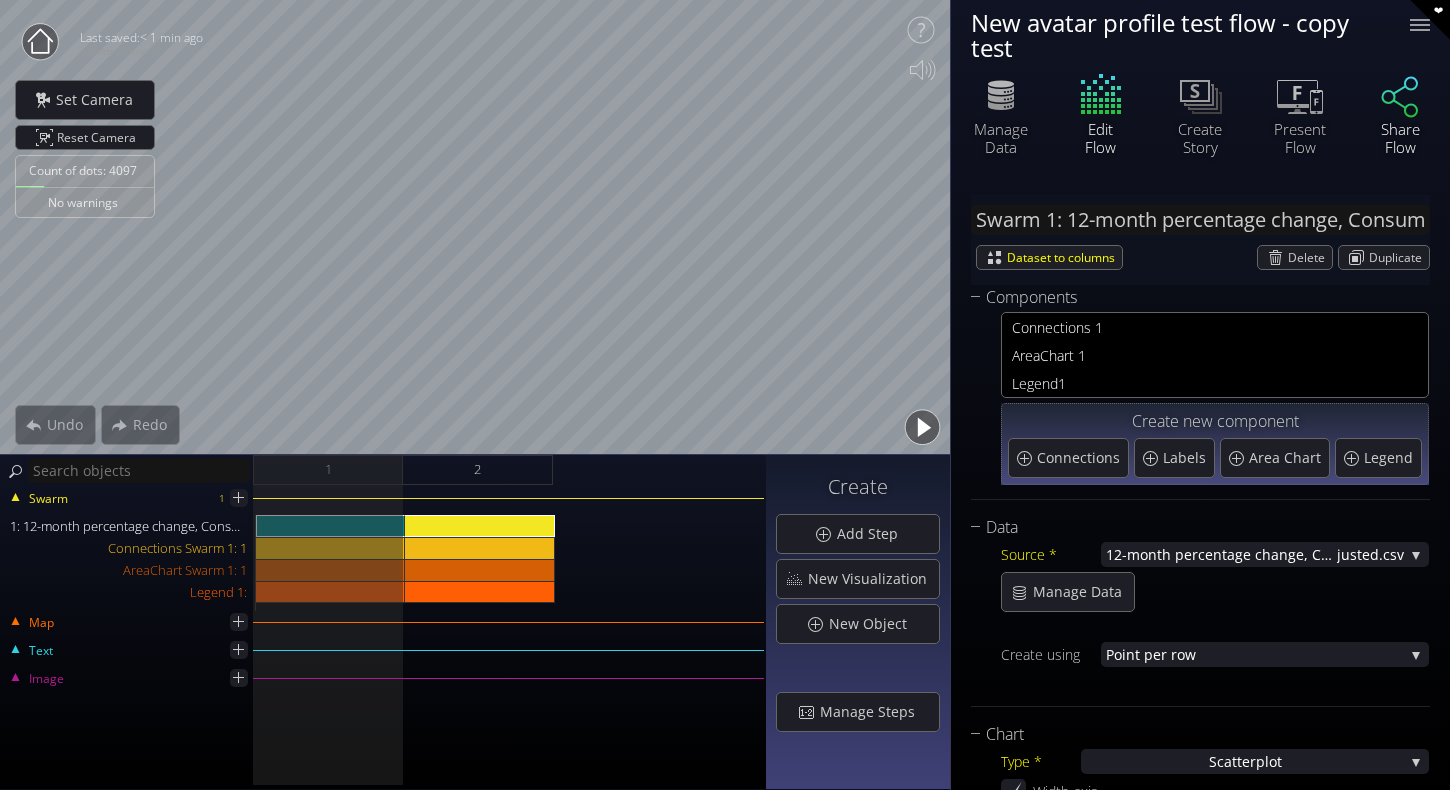 click on "Share Flow" at bounding box center [1400, 138] 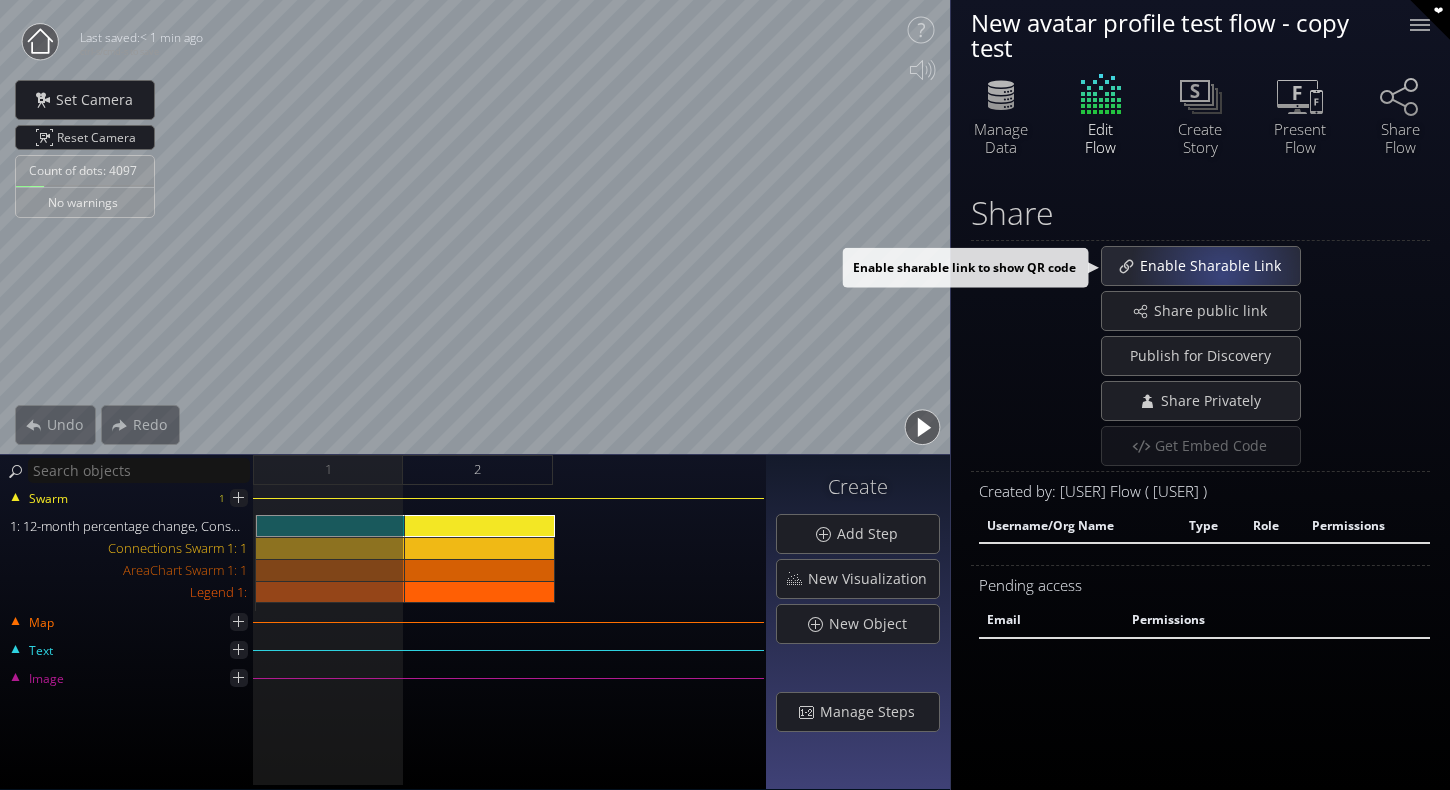 click on "Enable Sharable Link" at bounding box center (1216, 266) 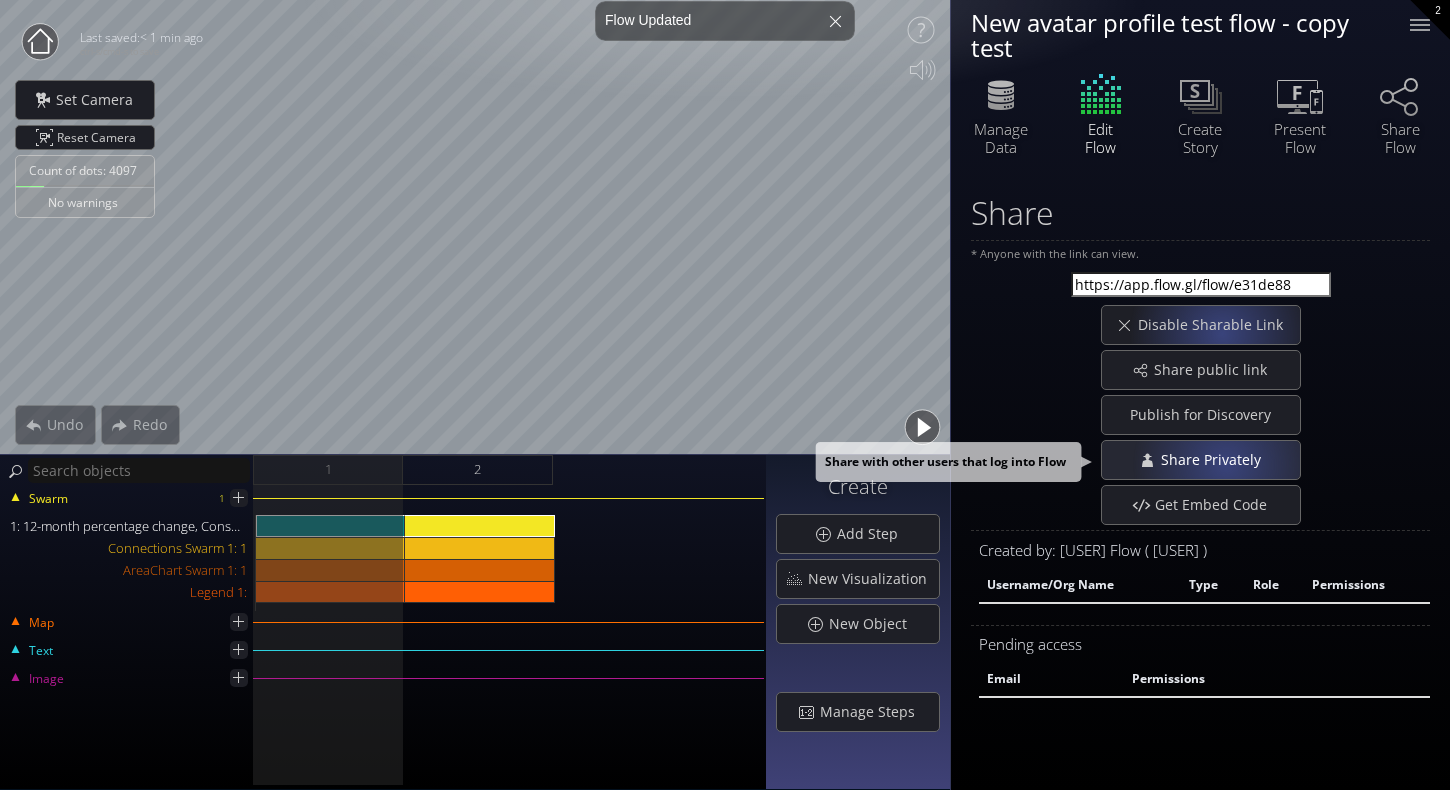 click on "Share Privately" at bounding box center [1215, 460] 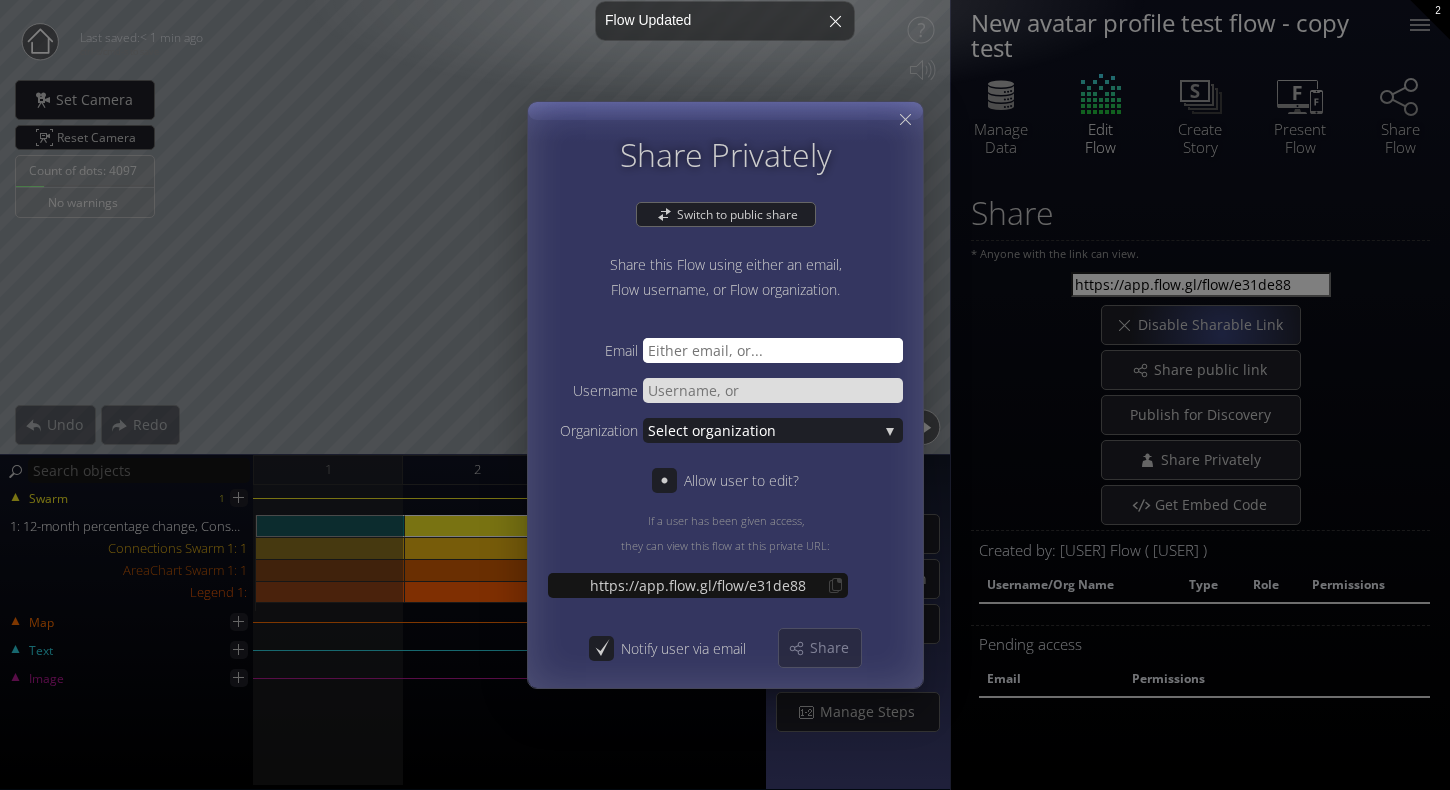 drag, startPoint x: 810, startPoint y: 351, endPoint x: 810, endPoint y: 333, distance: 18 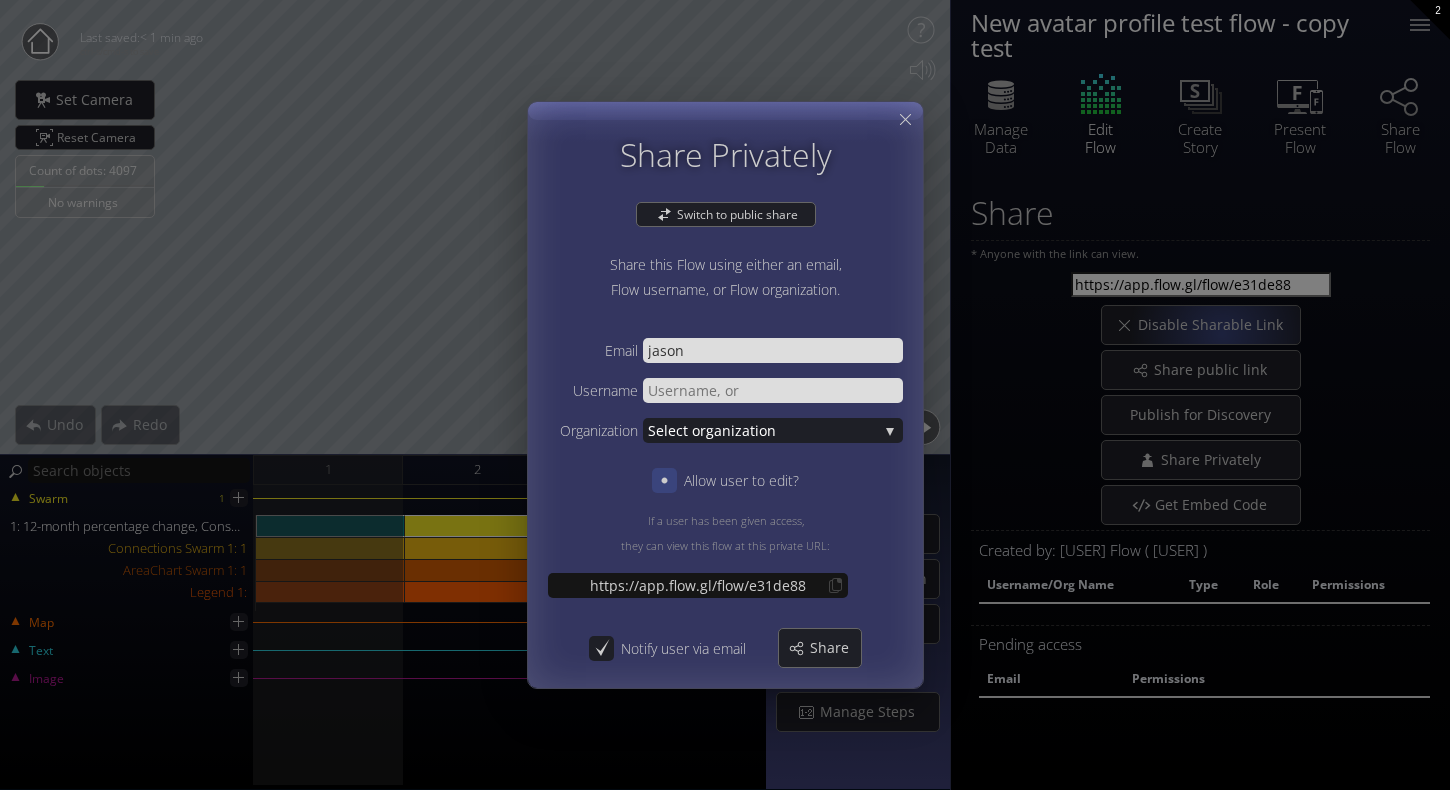 click 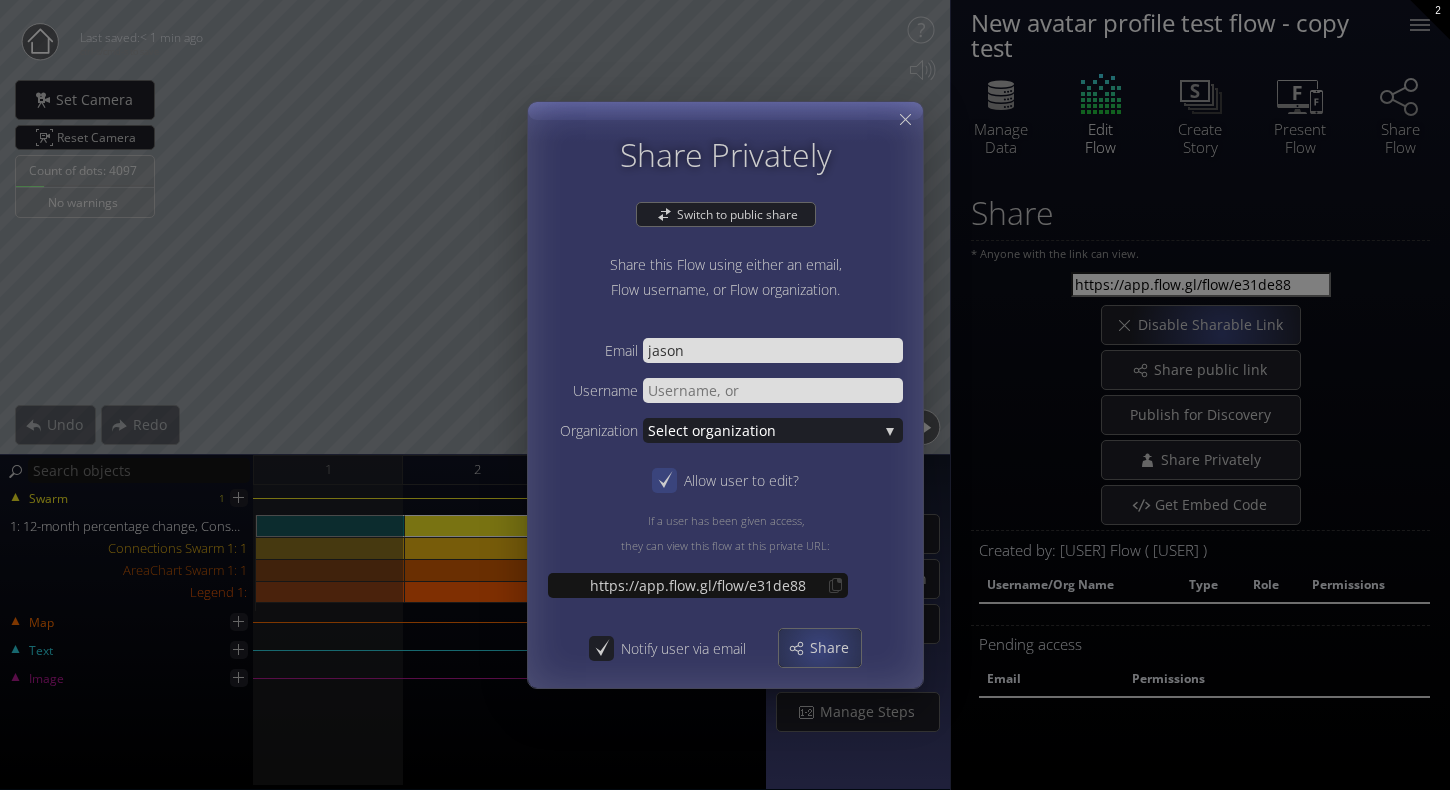 drag, startPoint x: 820, startPoint y: 648, endPoint x: 796, endPoint y: 609, distance: 45.79301 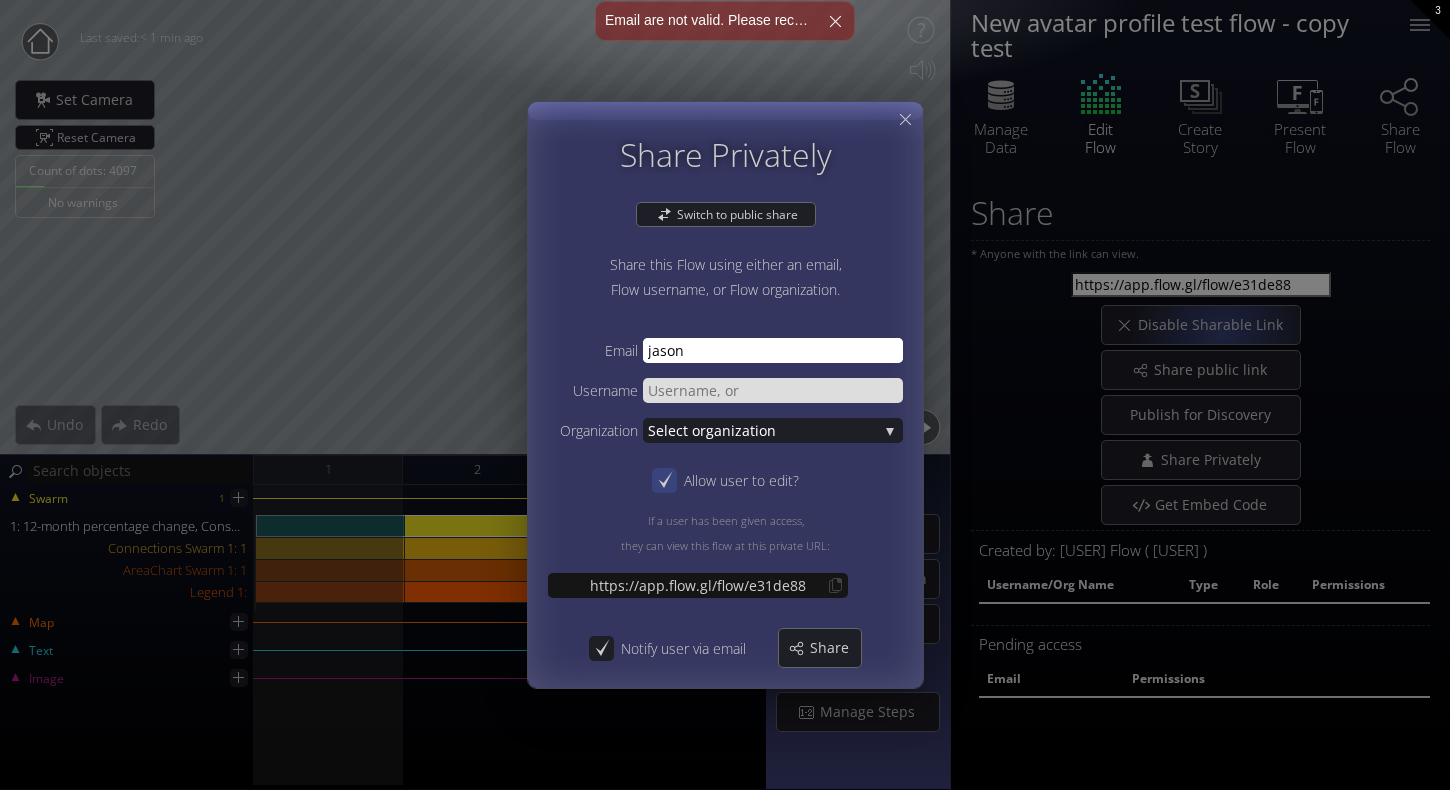 click on "jason" at bounding box center [773, 350] 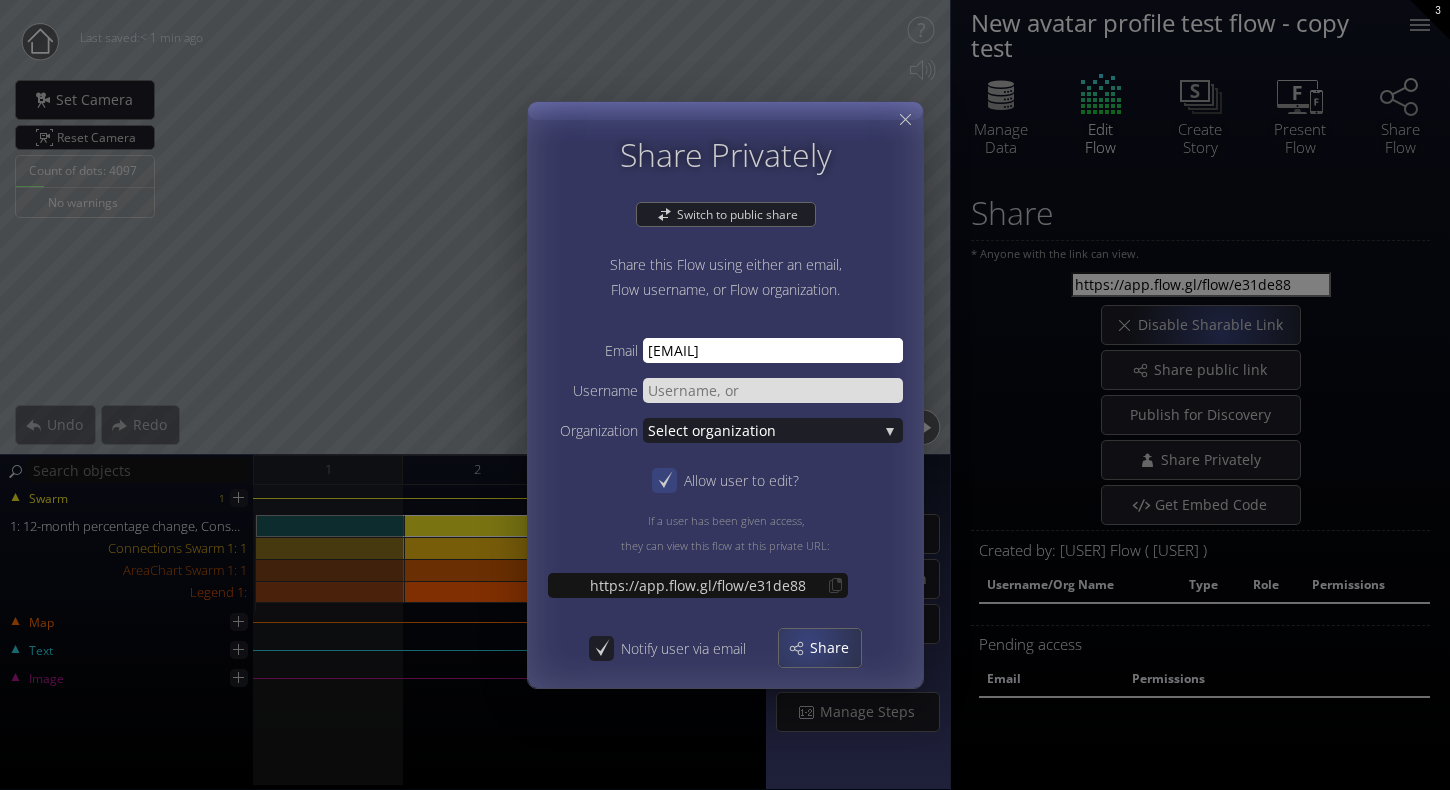 type on "jason@flow.gl" 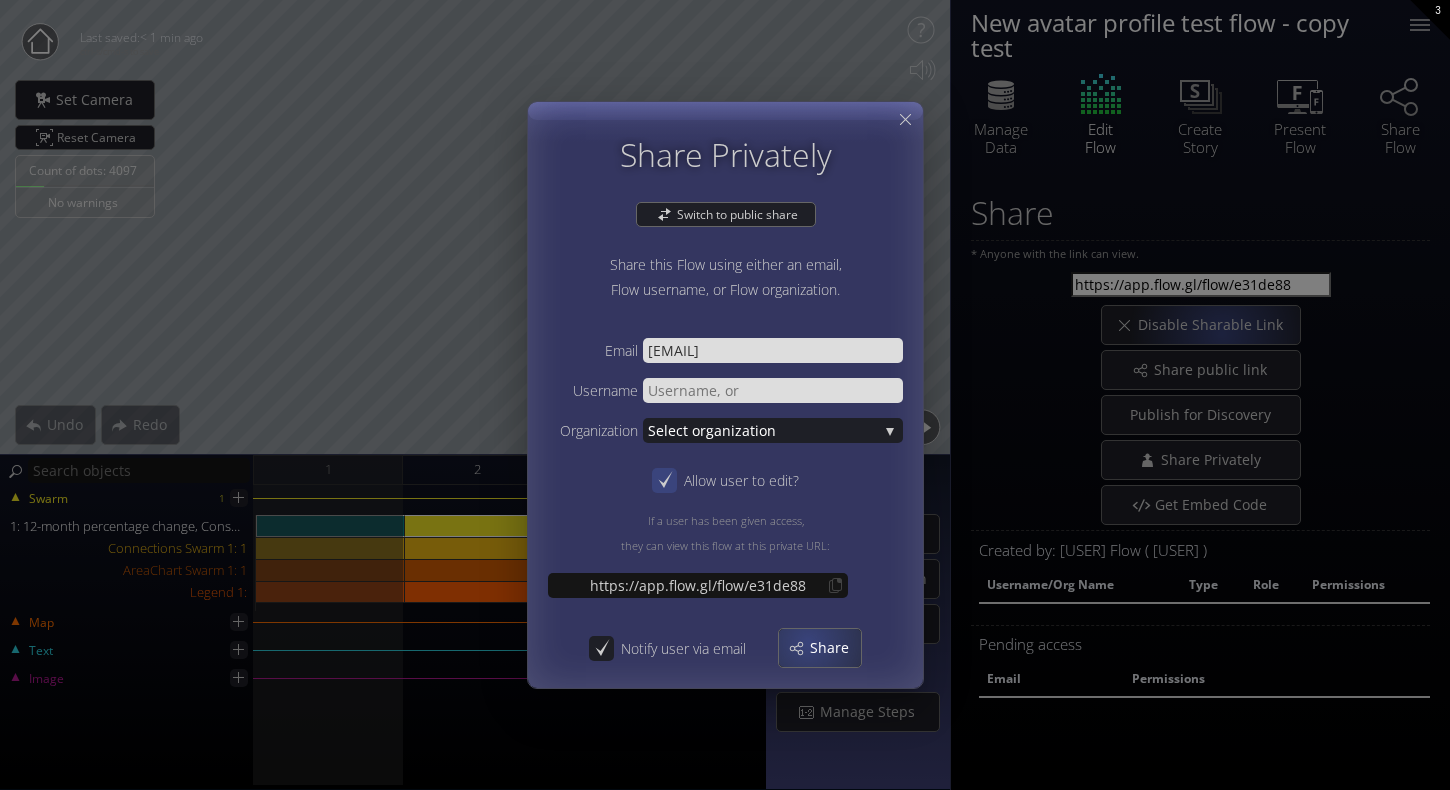 click on "Share" at bounding box center (835, 648) 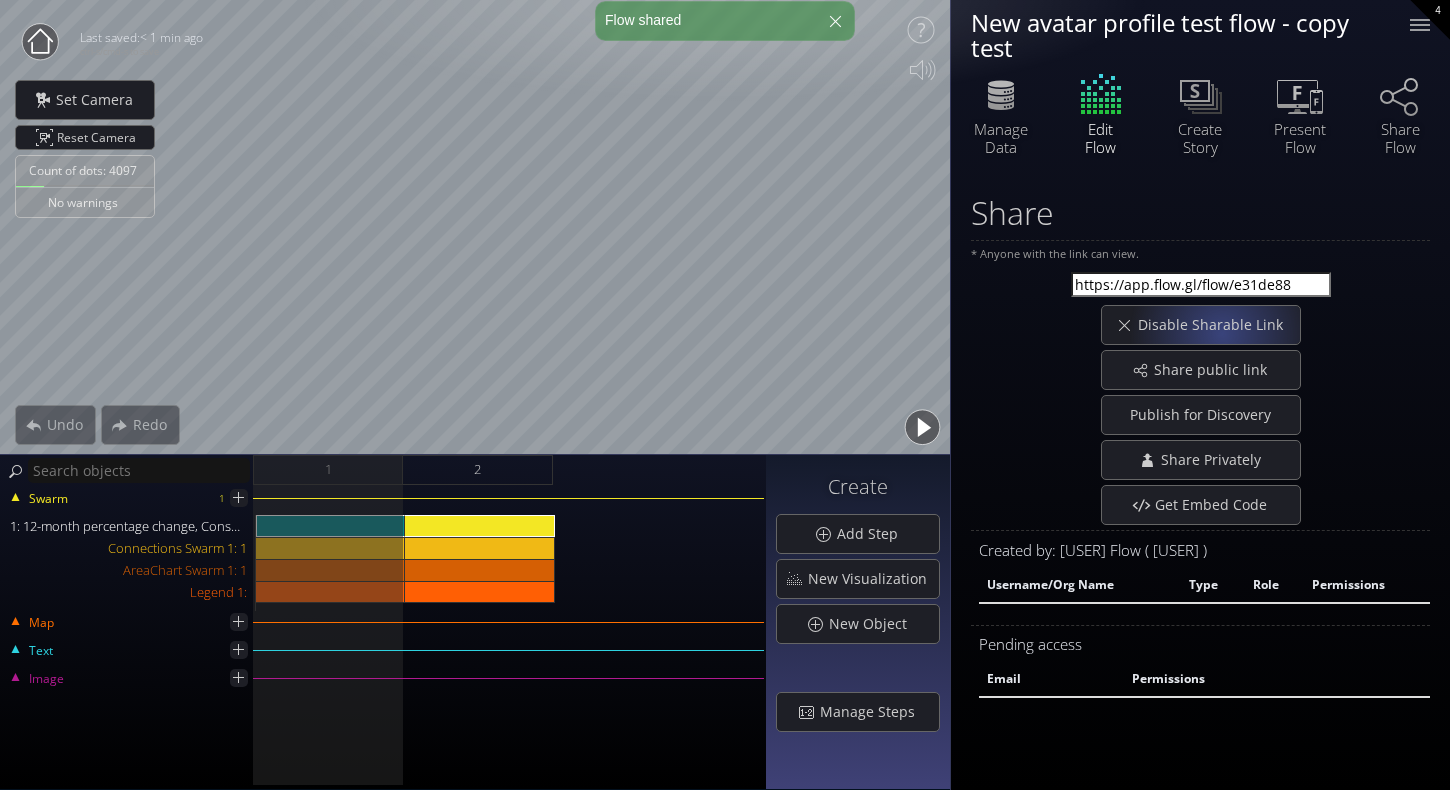 select on "moderator" 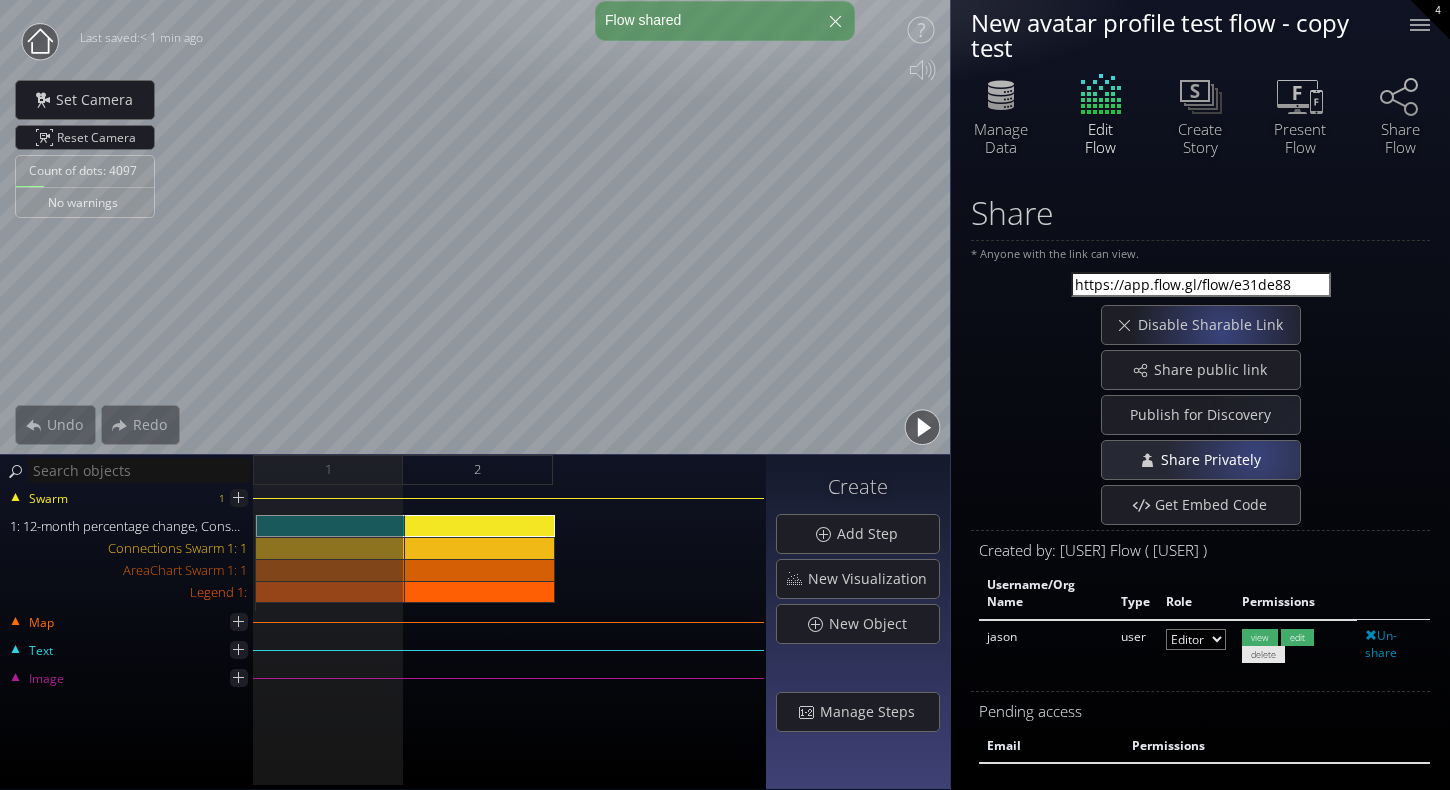 click on "Share Privately" at bounding box center (1215, 460) 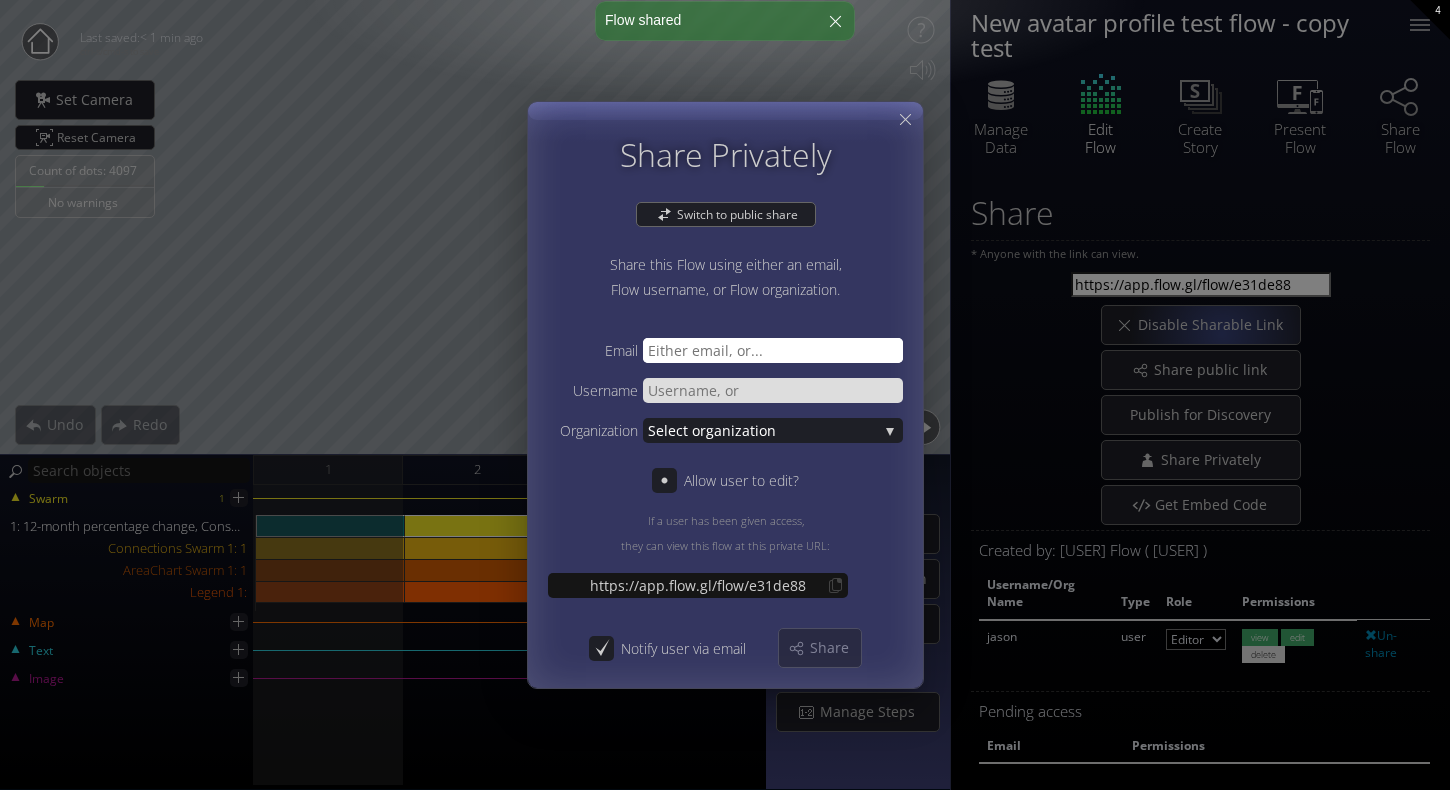 click at bounding box center (773, 350) 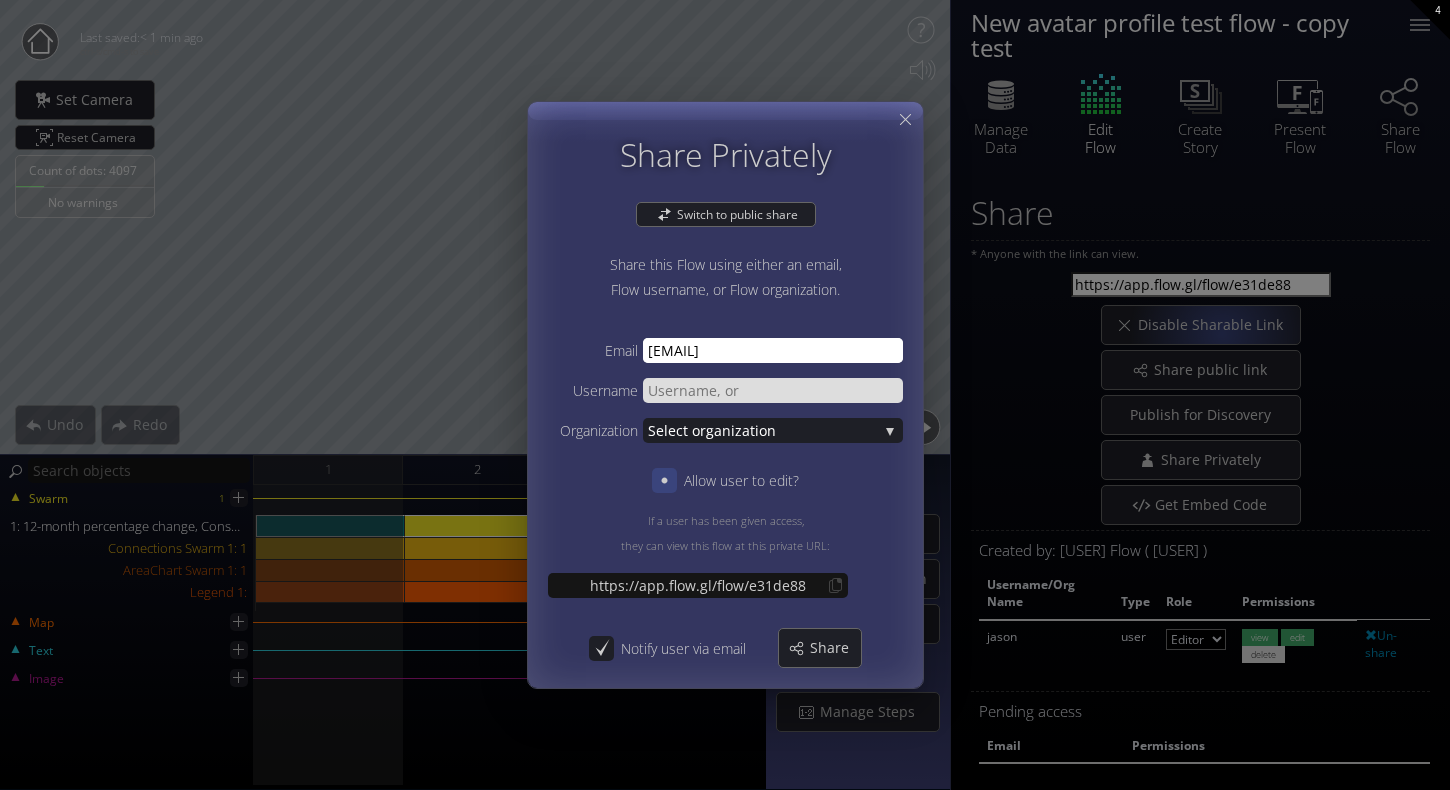 type on "[EMAIL]" 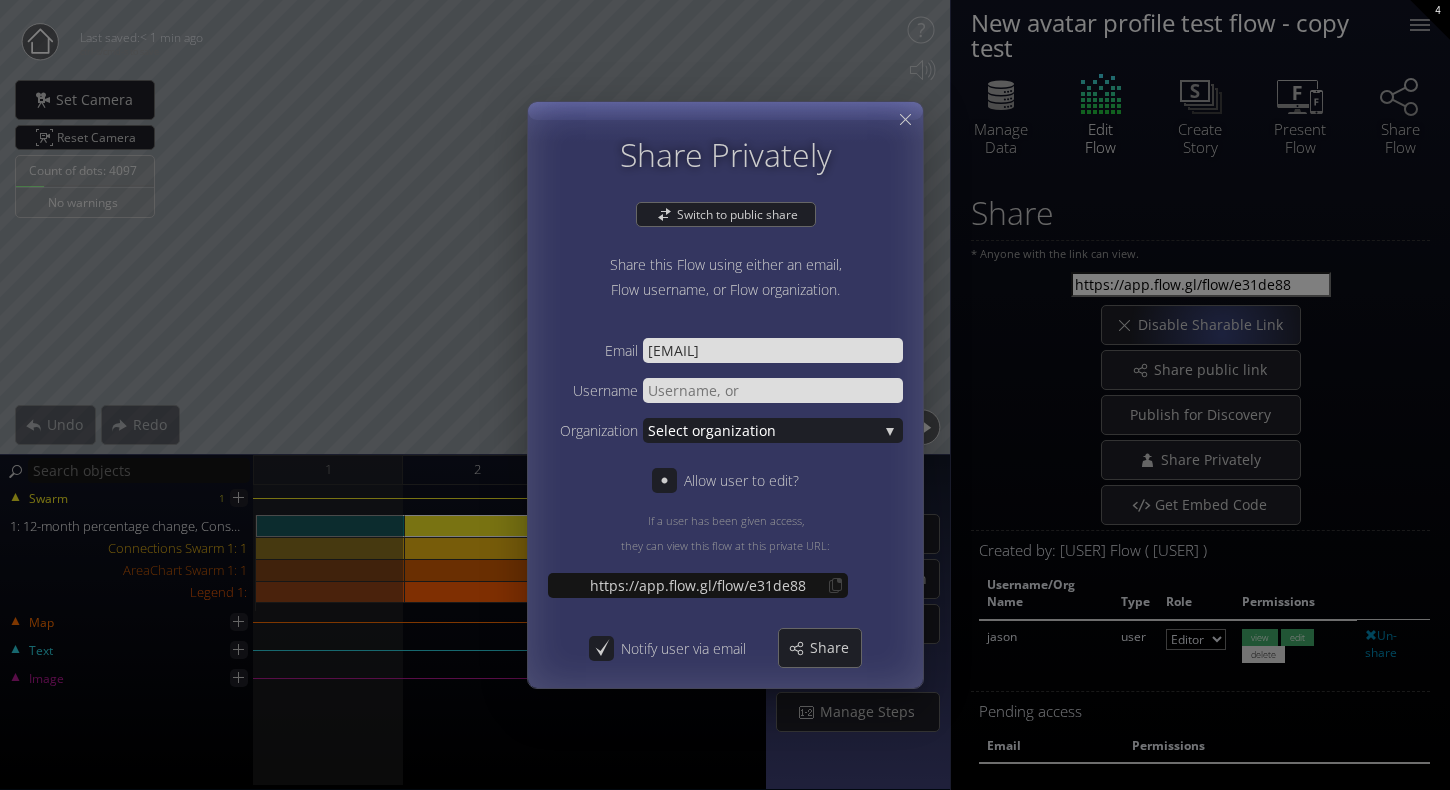 drag, startPoint x: 672, startPoint y: 483, endPoint x: 701, endPoint y: 482, distance: 29.017237 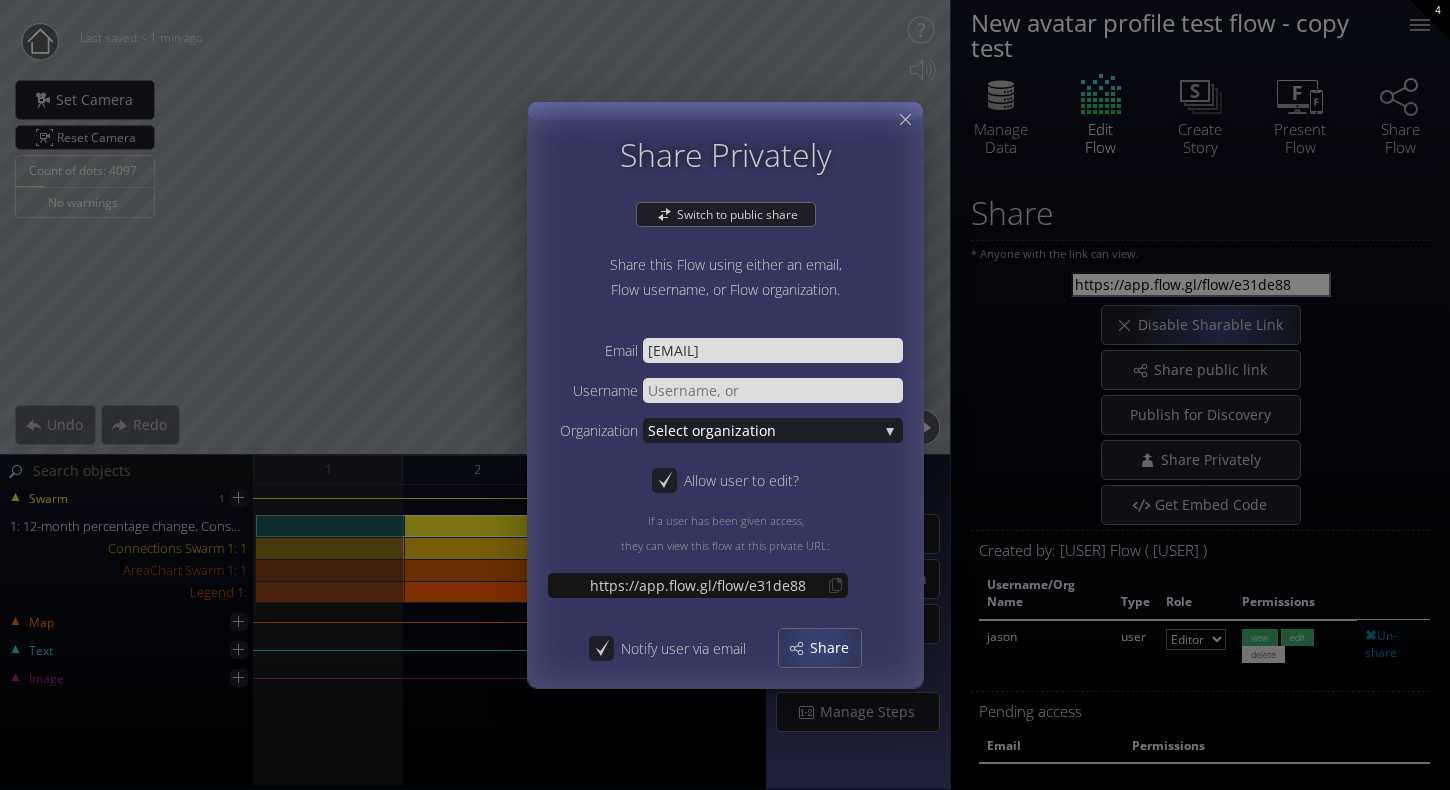 click on "Share" at bounding box center [835, 648] 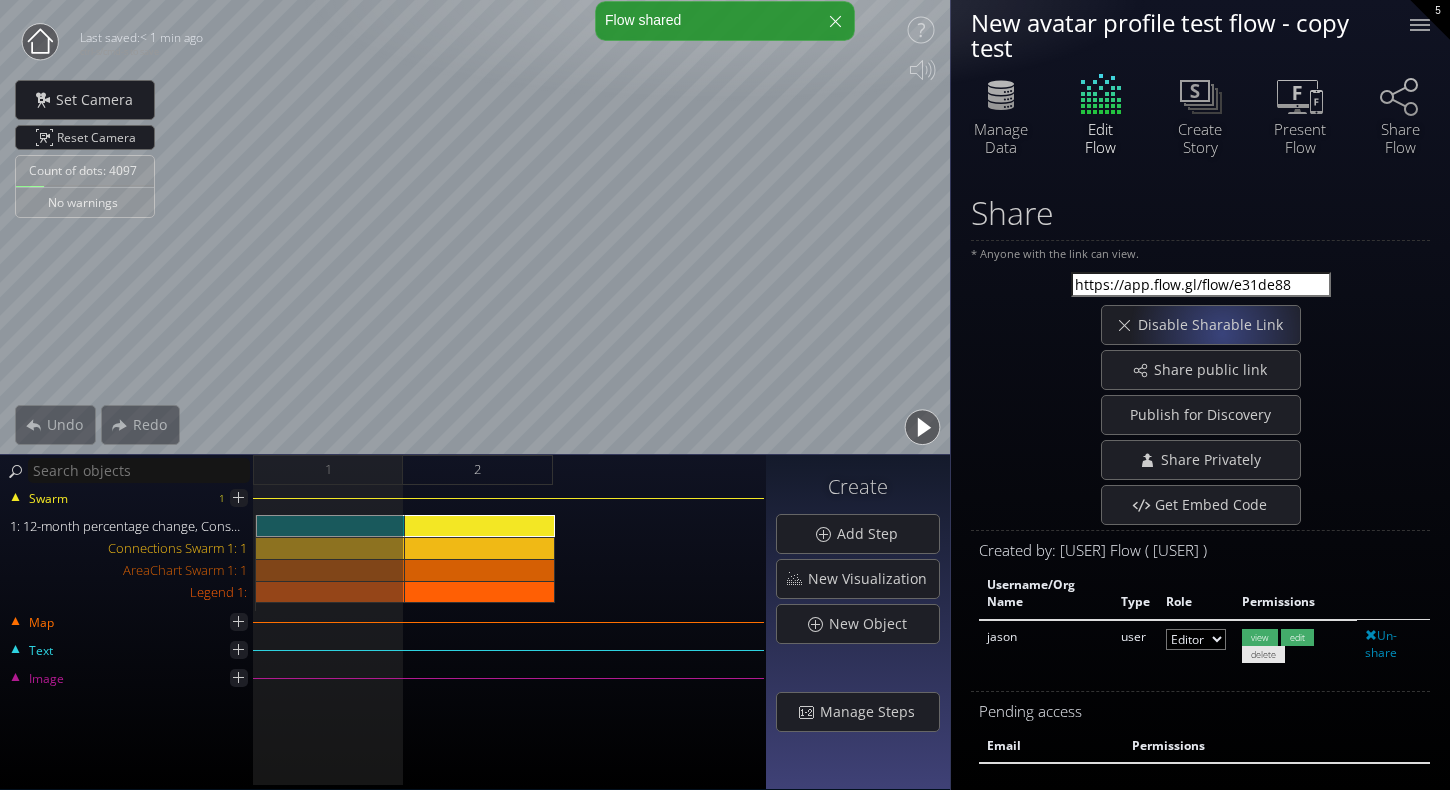 select on "moderator" 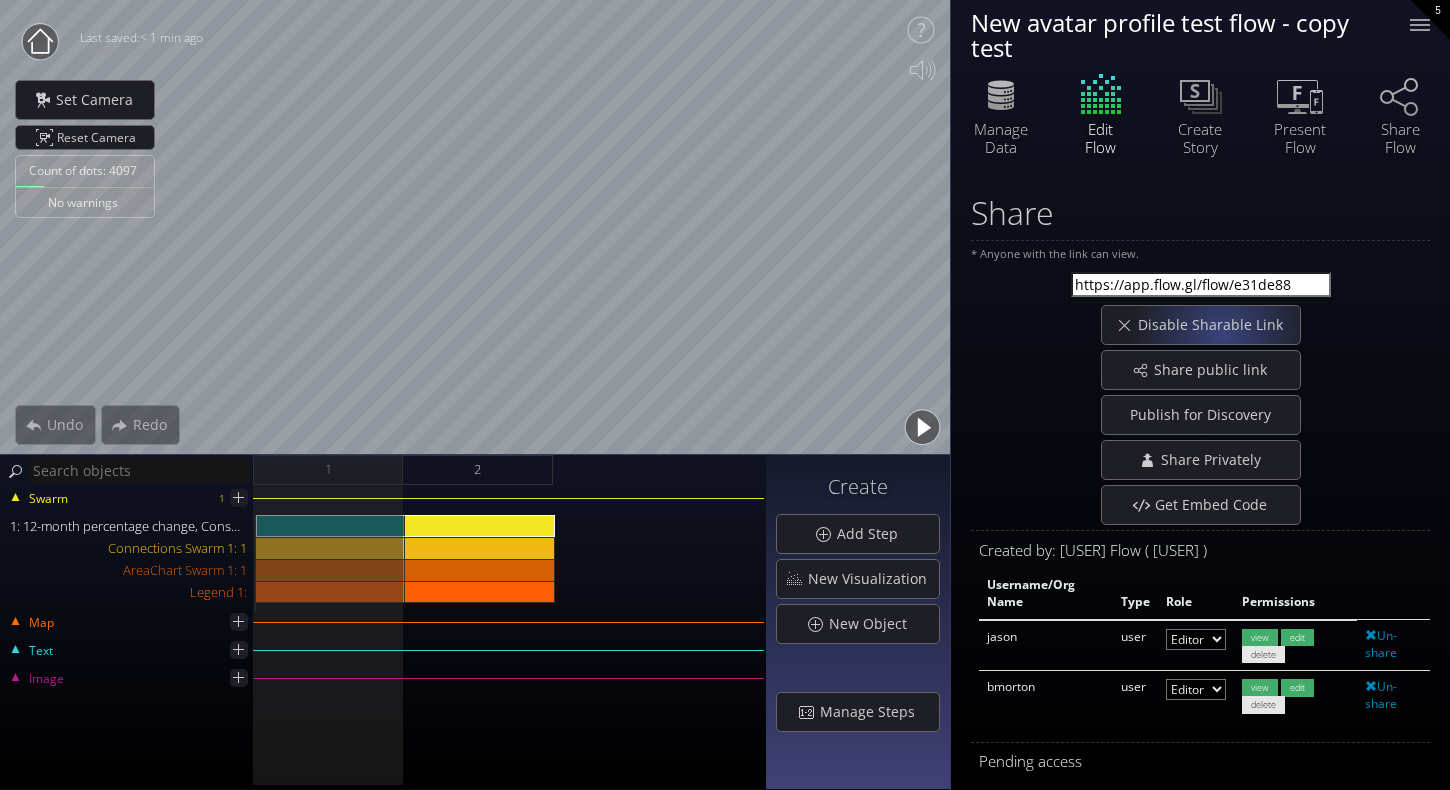 drag, startPoint x: 1022, startPoint y: 46, endPoint x: 1018, endPoint y: 31, distance: 15.524175 